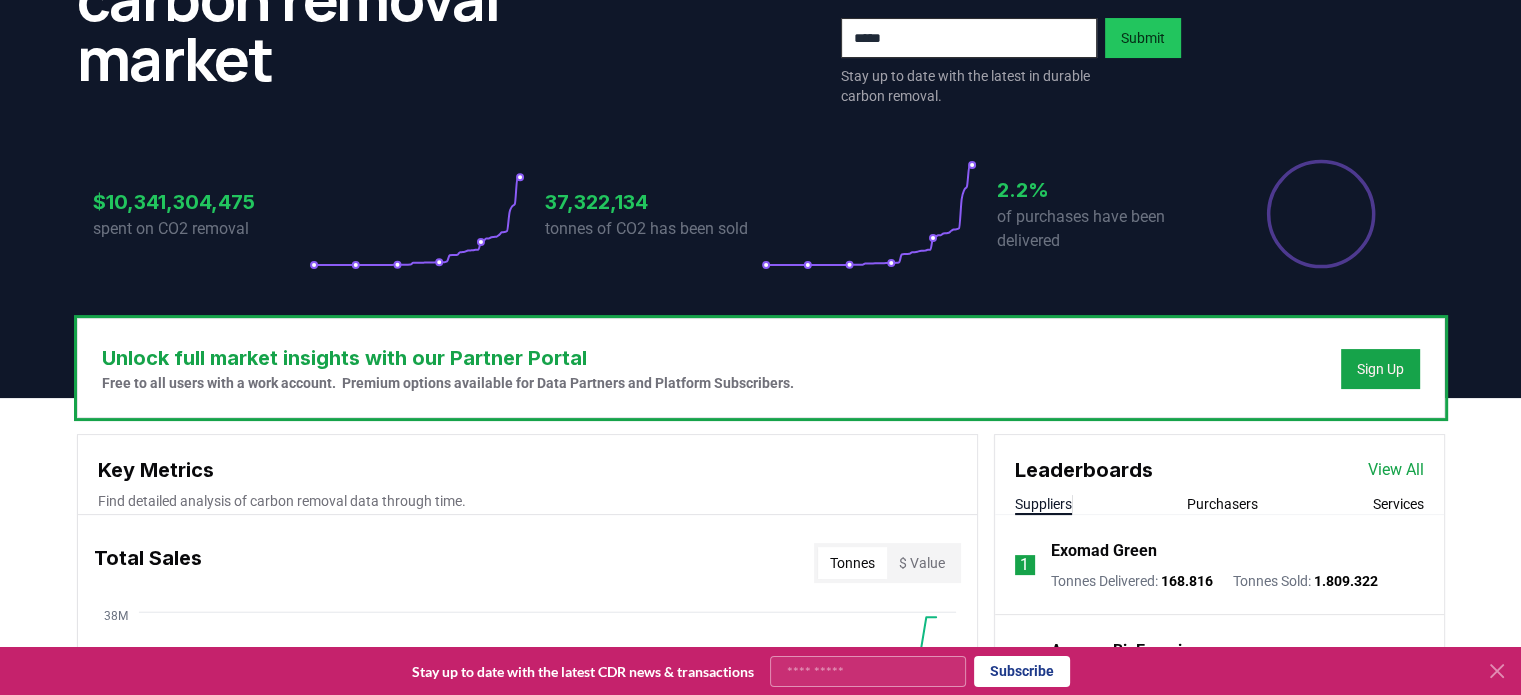 scroll, scrollTop: 400, scrollLeft: 0, axis: vertical 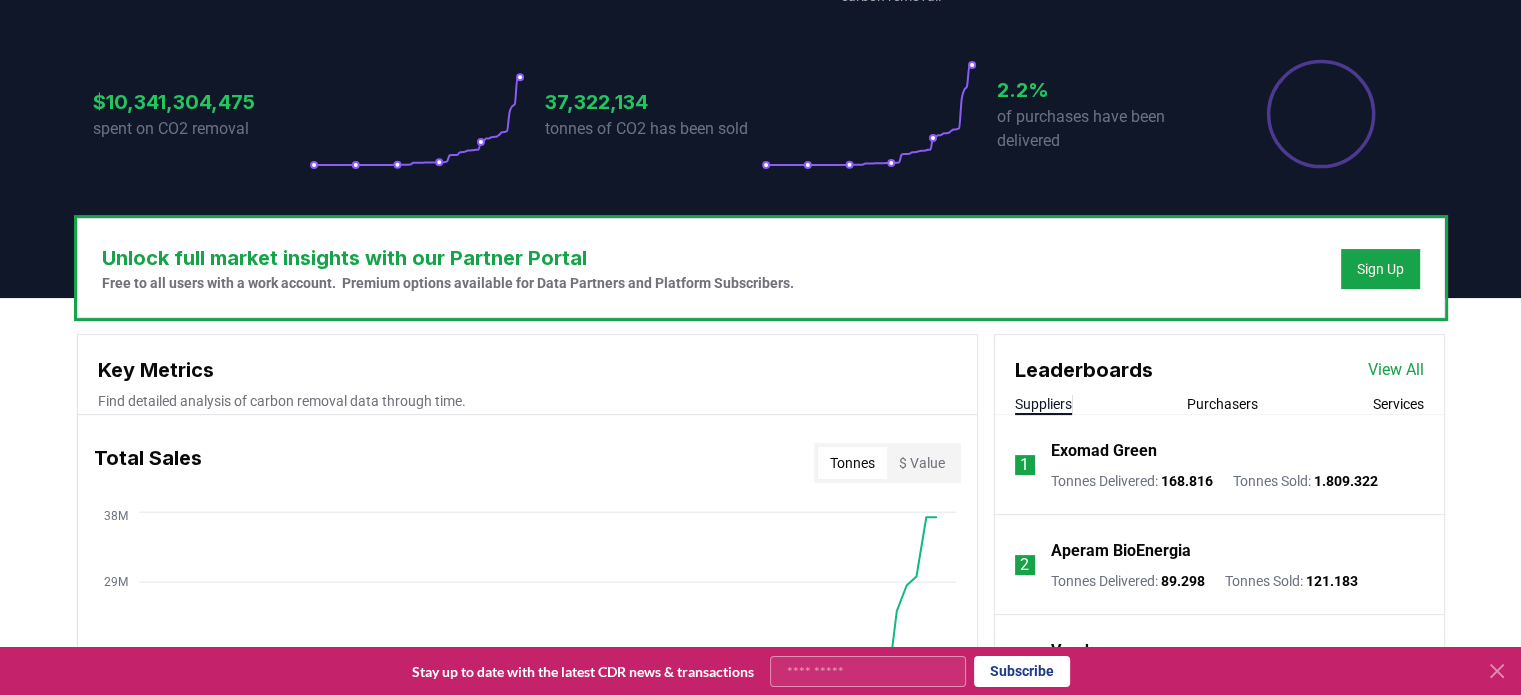 click on "Purchasers" at bounding box center [1222, 404] 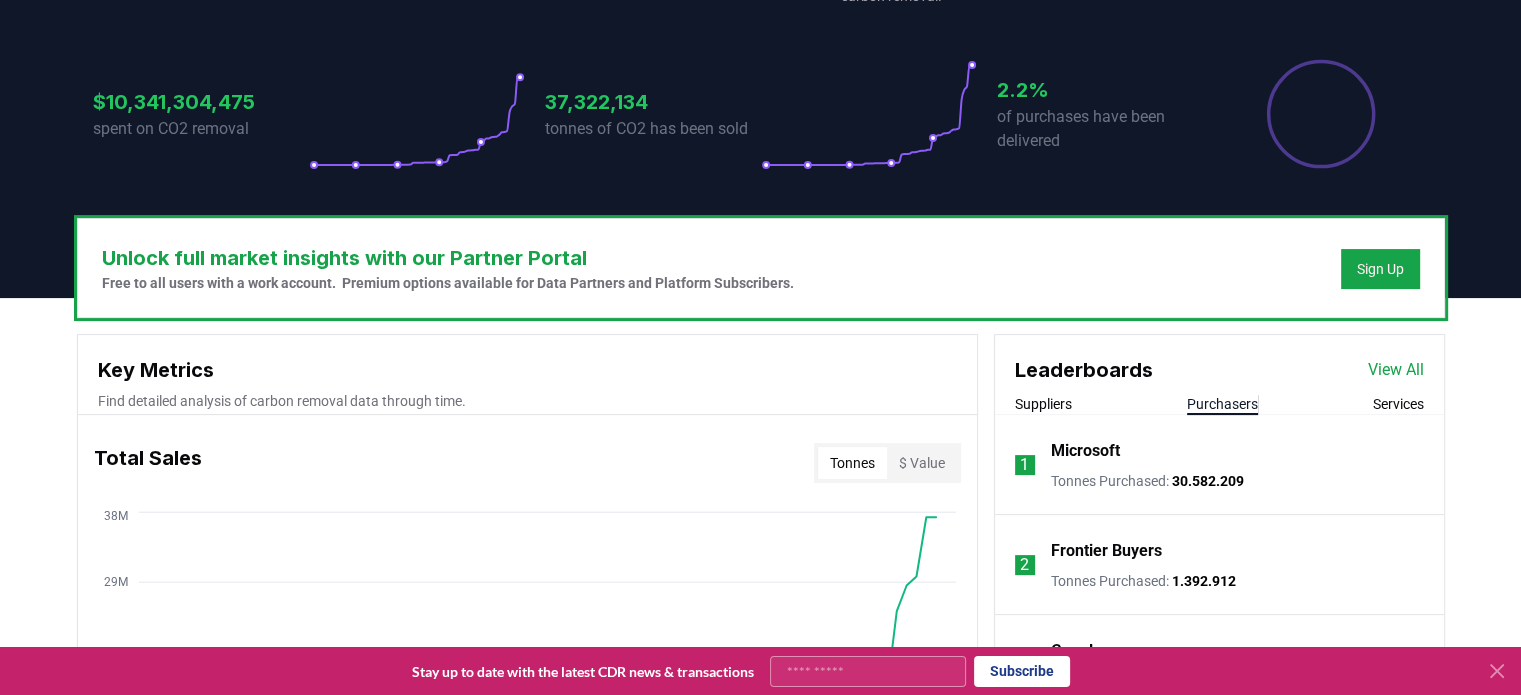 click on "Suppliers Purchasers Services" at bounding box center (1219, 404) 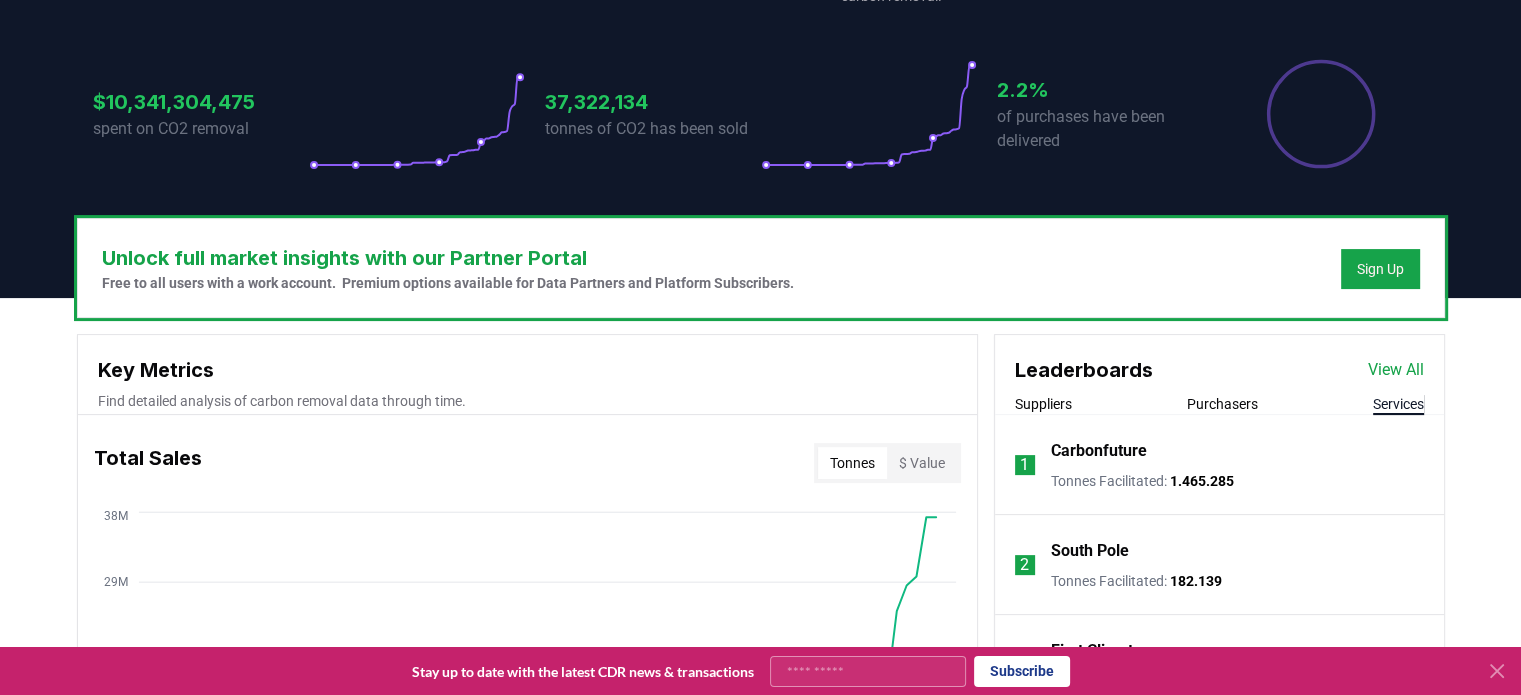 drag, startPoint x: 1380, startPoint y: 407, endPoint x: 1292, endPoint y: 404, distance: 88.051125 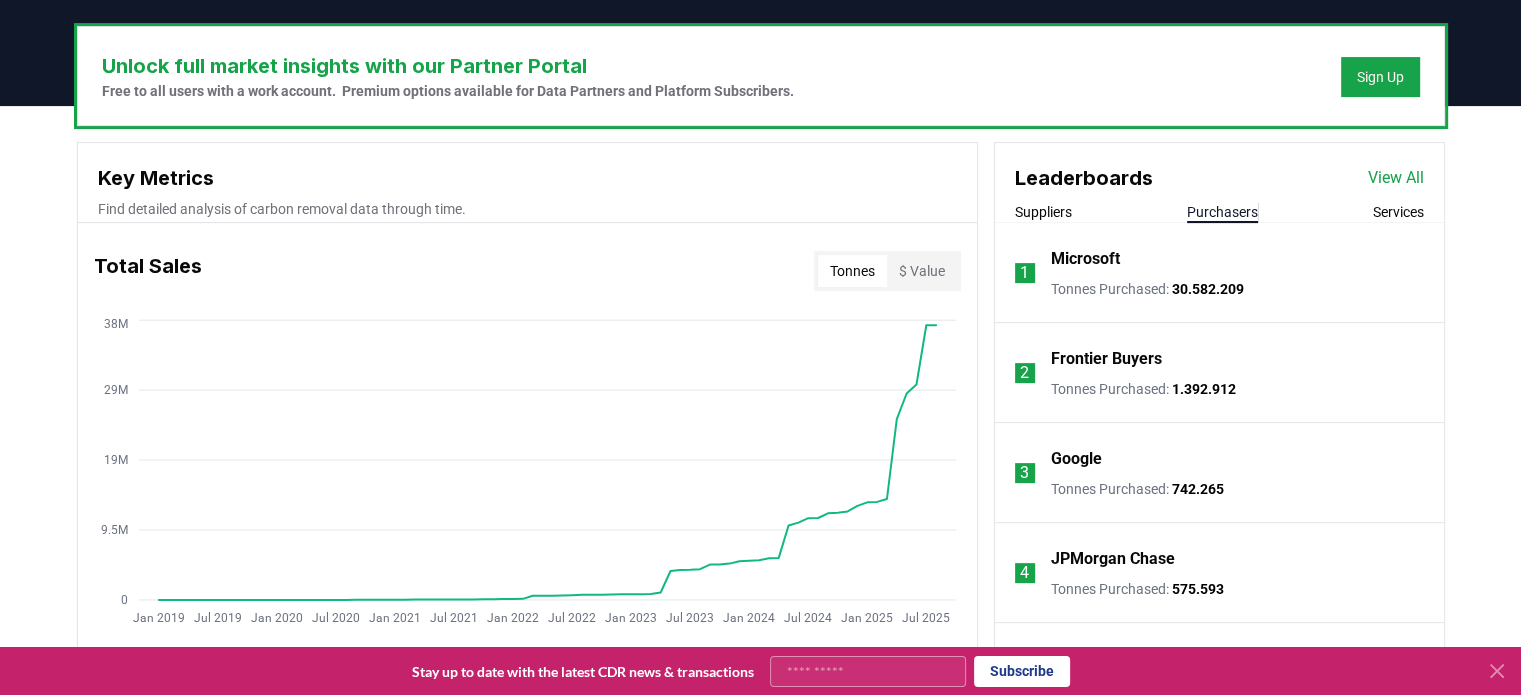 scroll, scrollTop: 600, scrollLeft: 0, axis: vertical 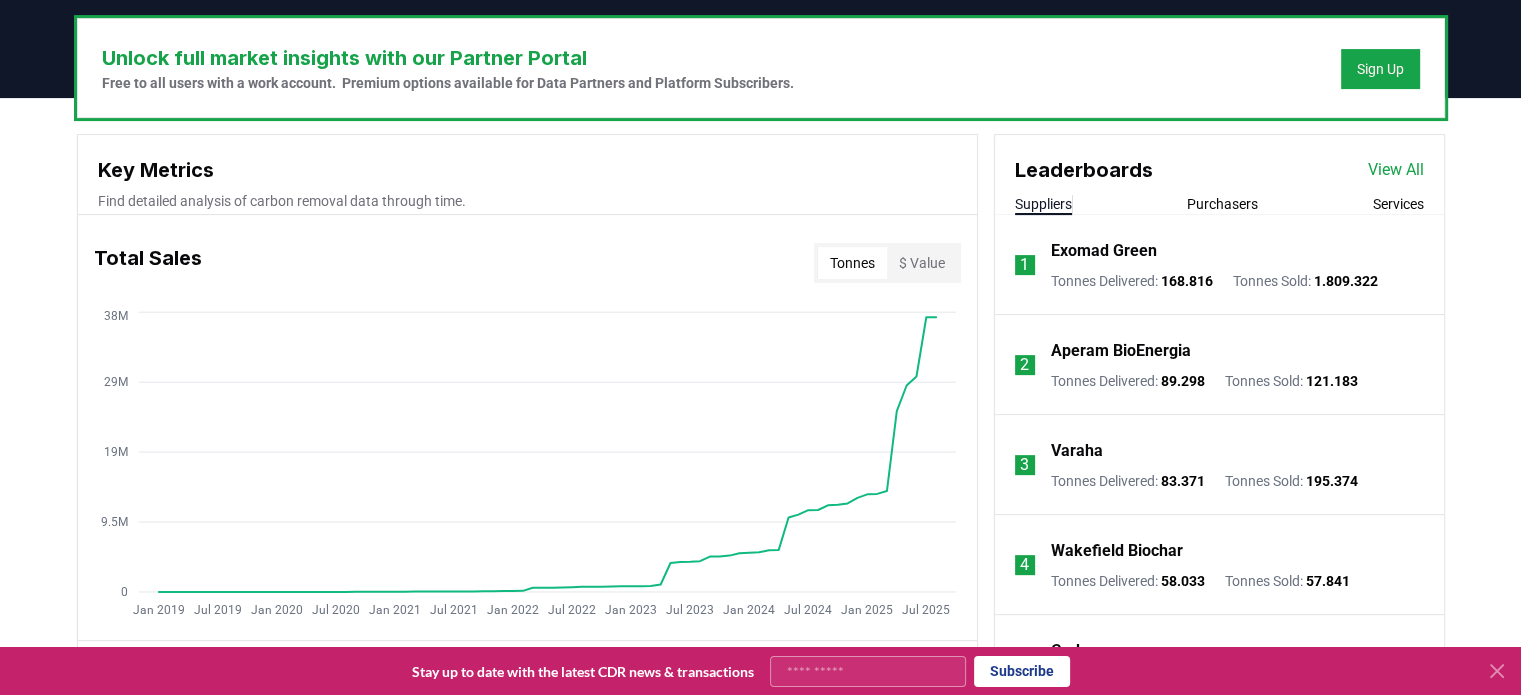 click on "Suppliers" at bounding box center [1043, 204] 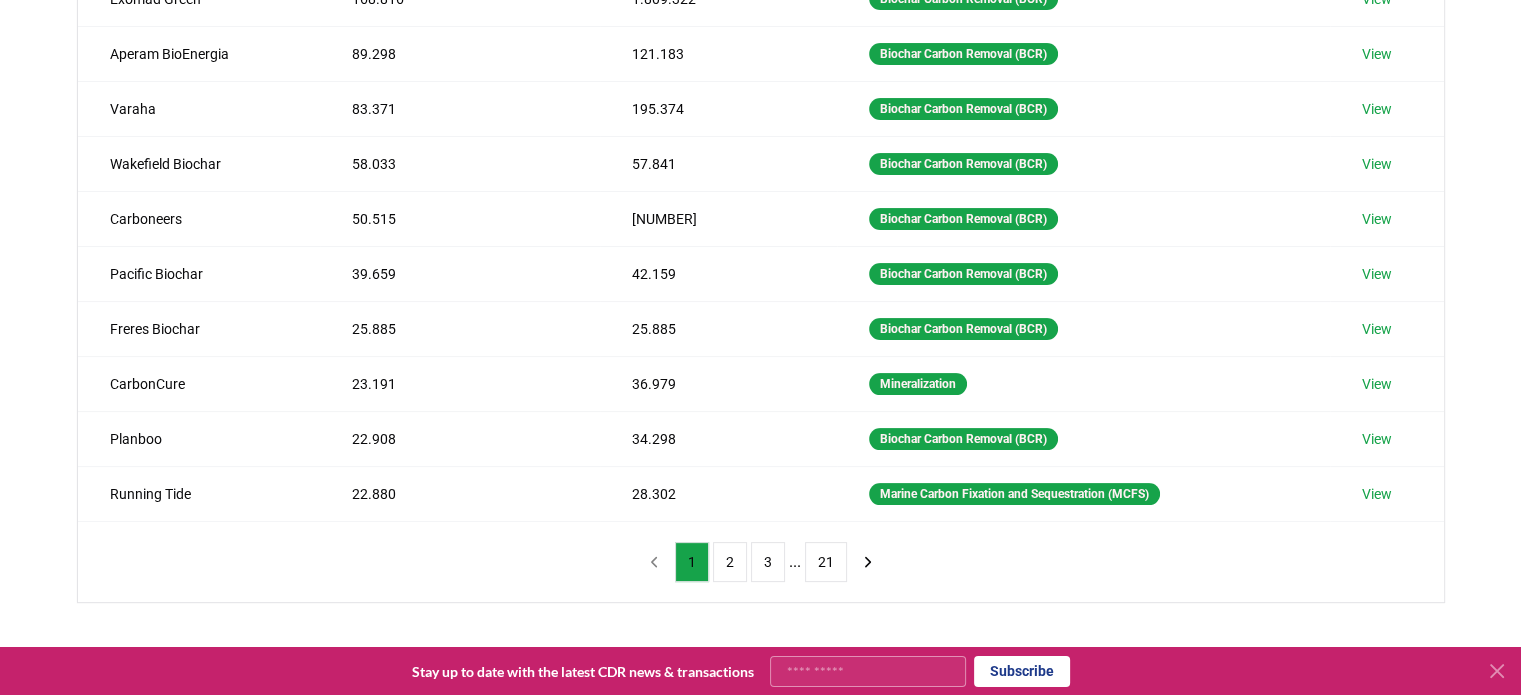 scroll, scrollTop: 500, scrollLeft: 0, axis: vertical 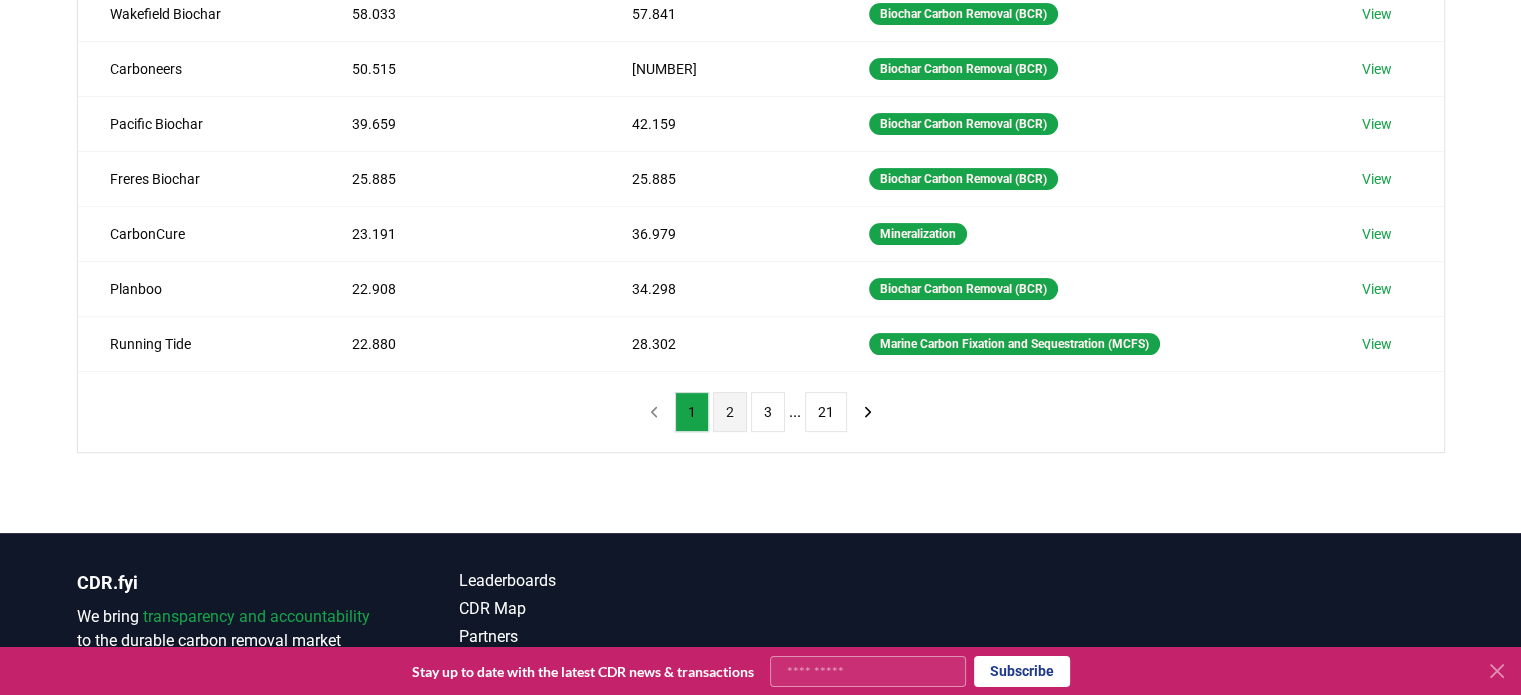 click on "2" at bounding box center (730, 412) 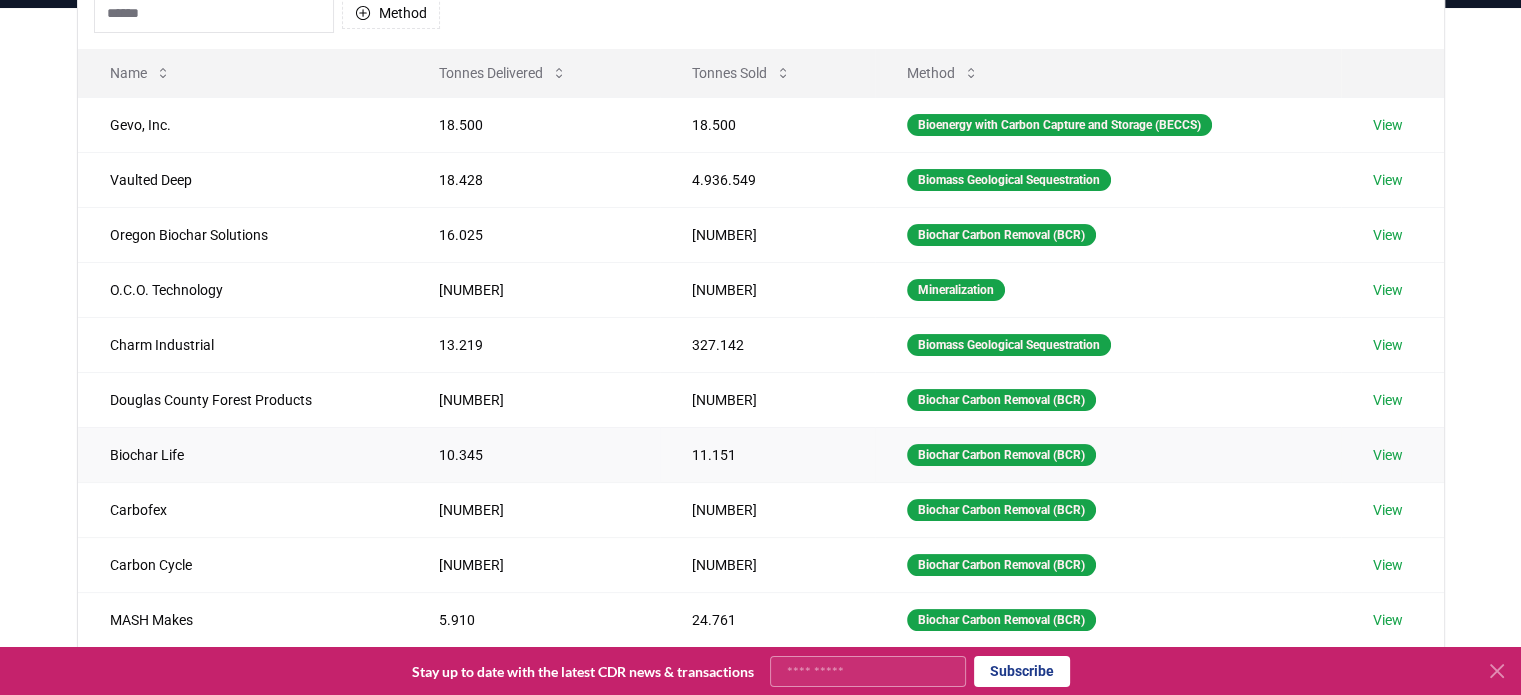 scroll, scrollTop: 300, scrollLeft: 0, axis: vertical 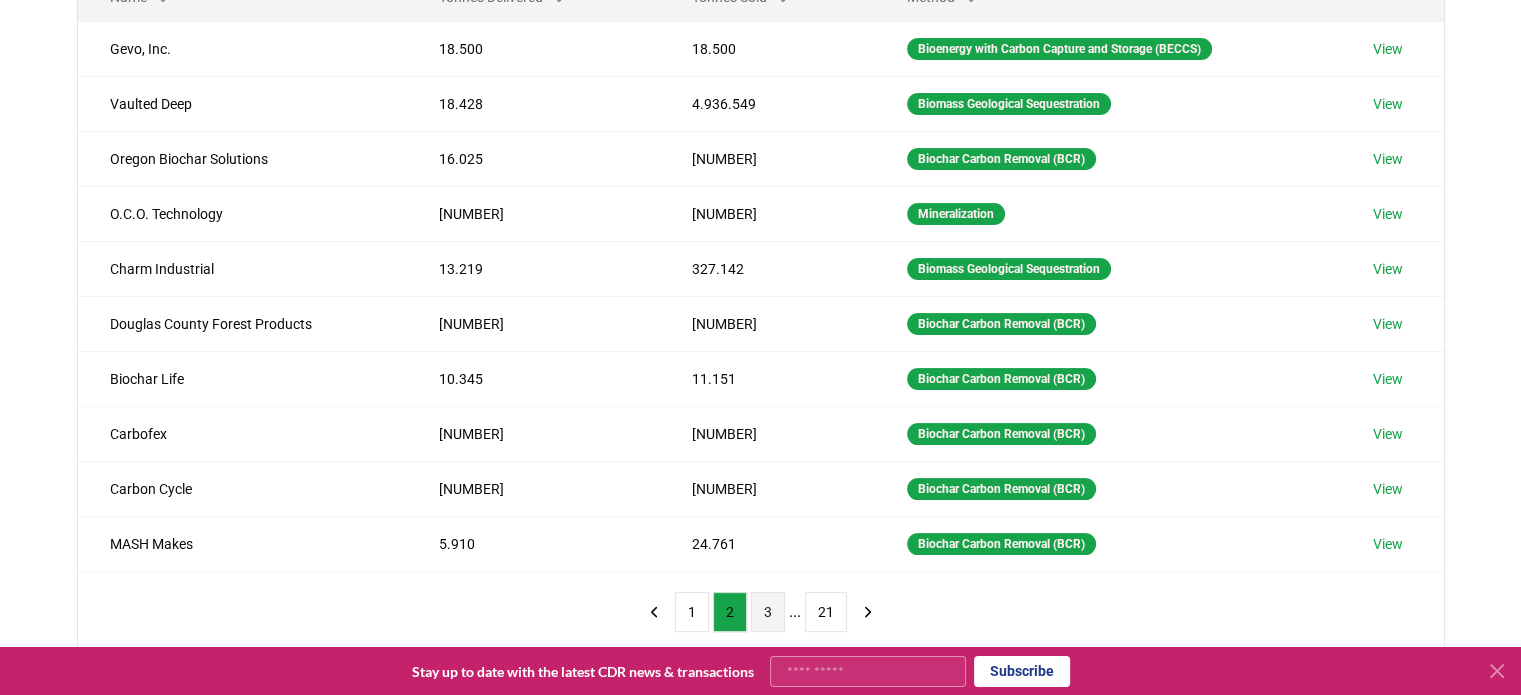click on "3" at bounding box center [768, 612] 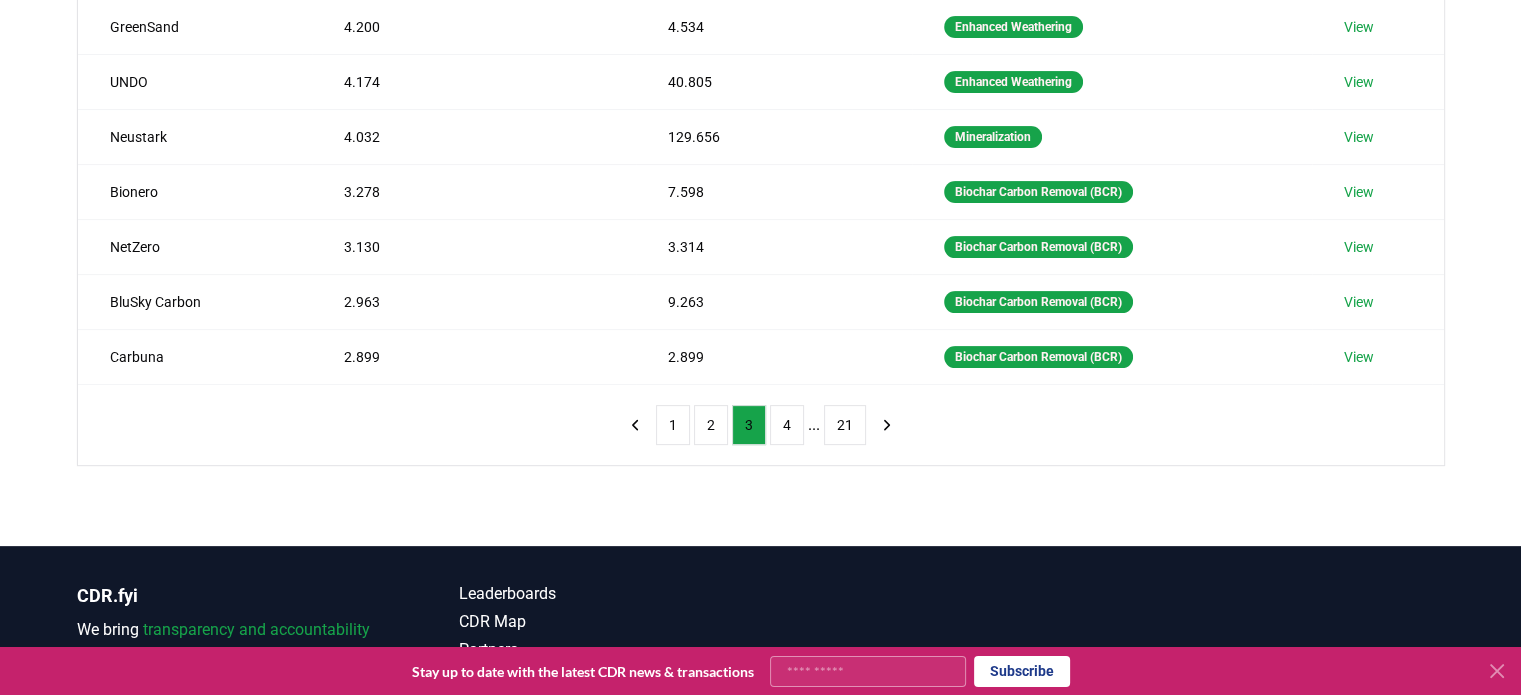 scroll, scrollTop: 500, scrollLeft: 0, axis: vertical 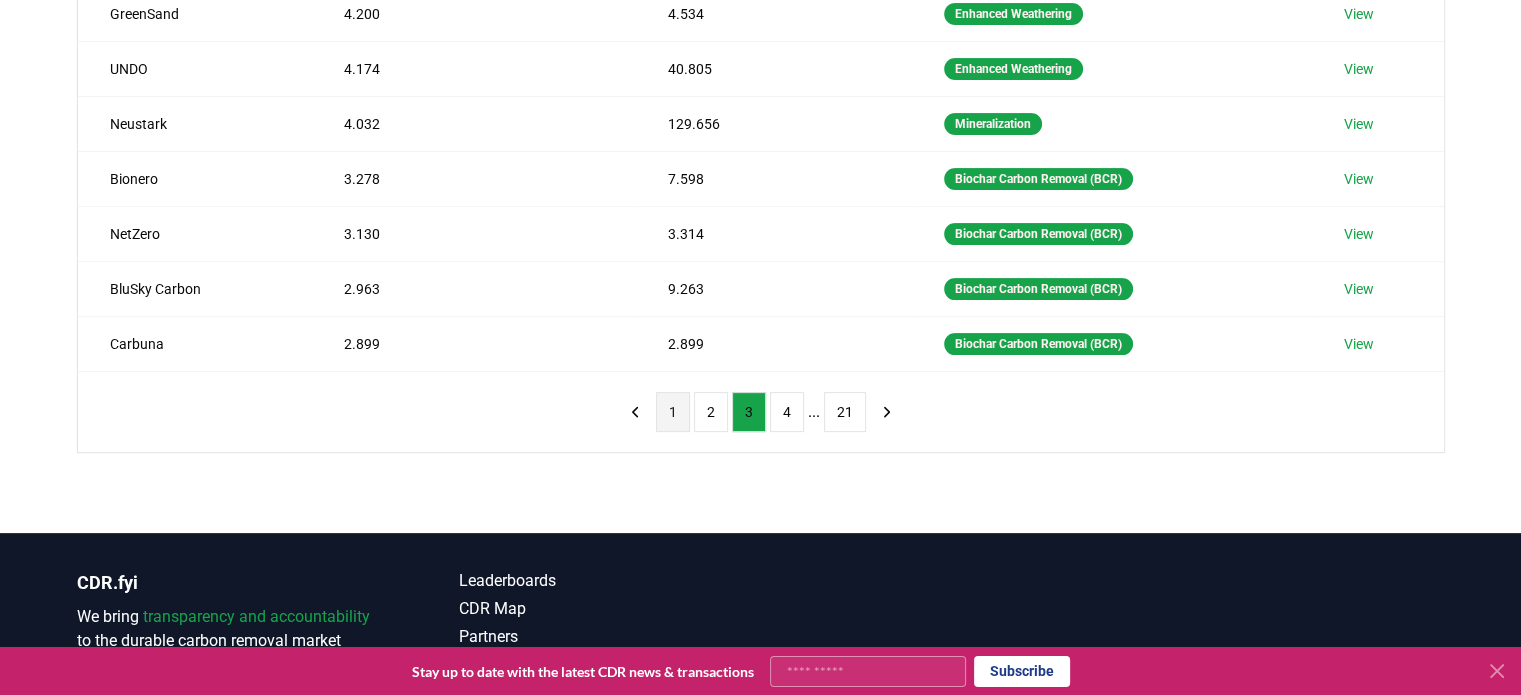 click on "1" at bounding box center [673, 412] 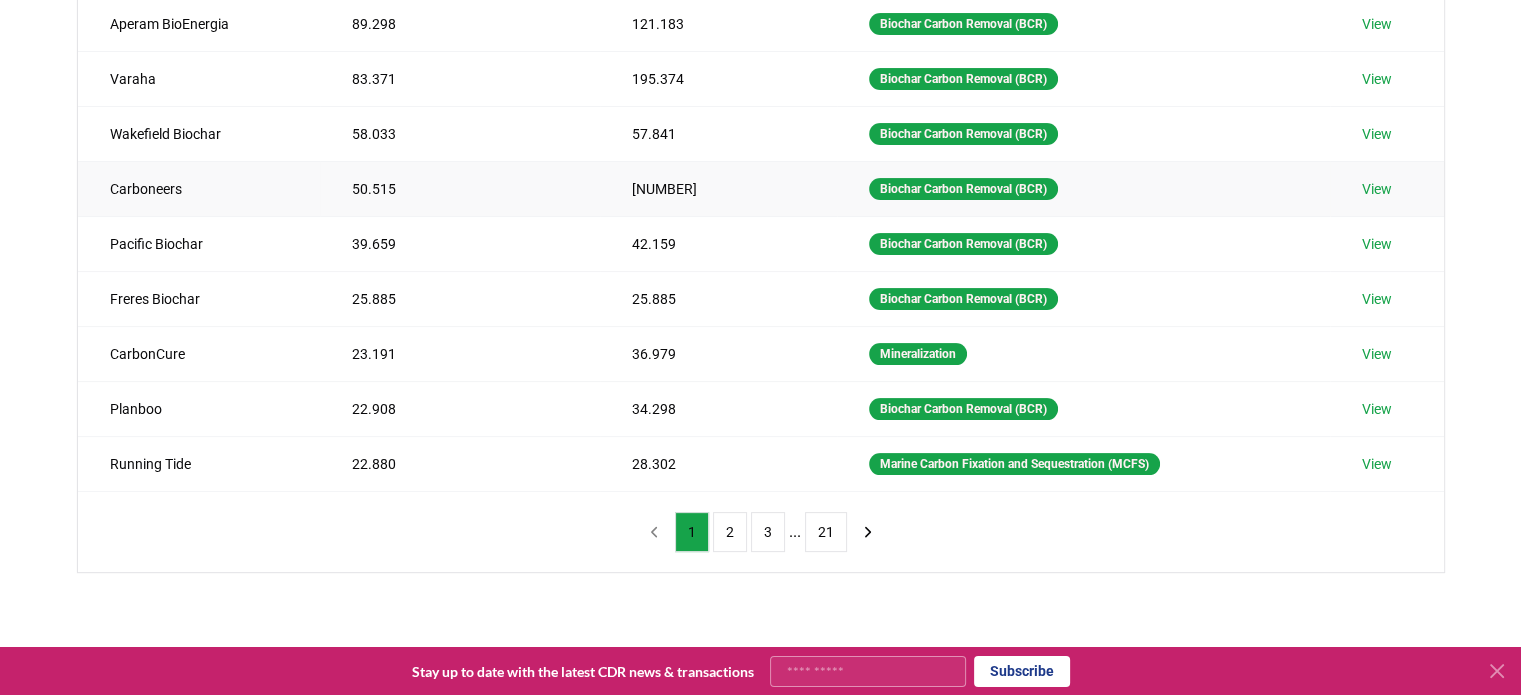 scroll, scrollTop: 400, scrollLeft: 0, axis: vertical 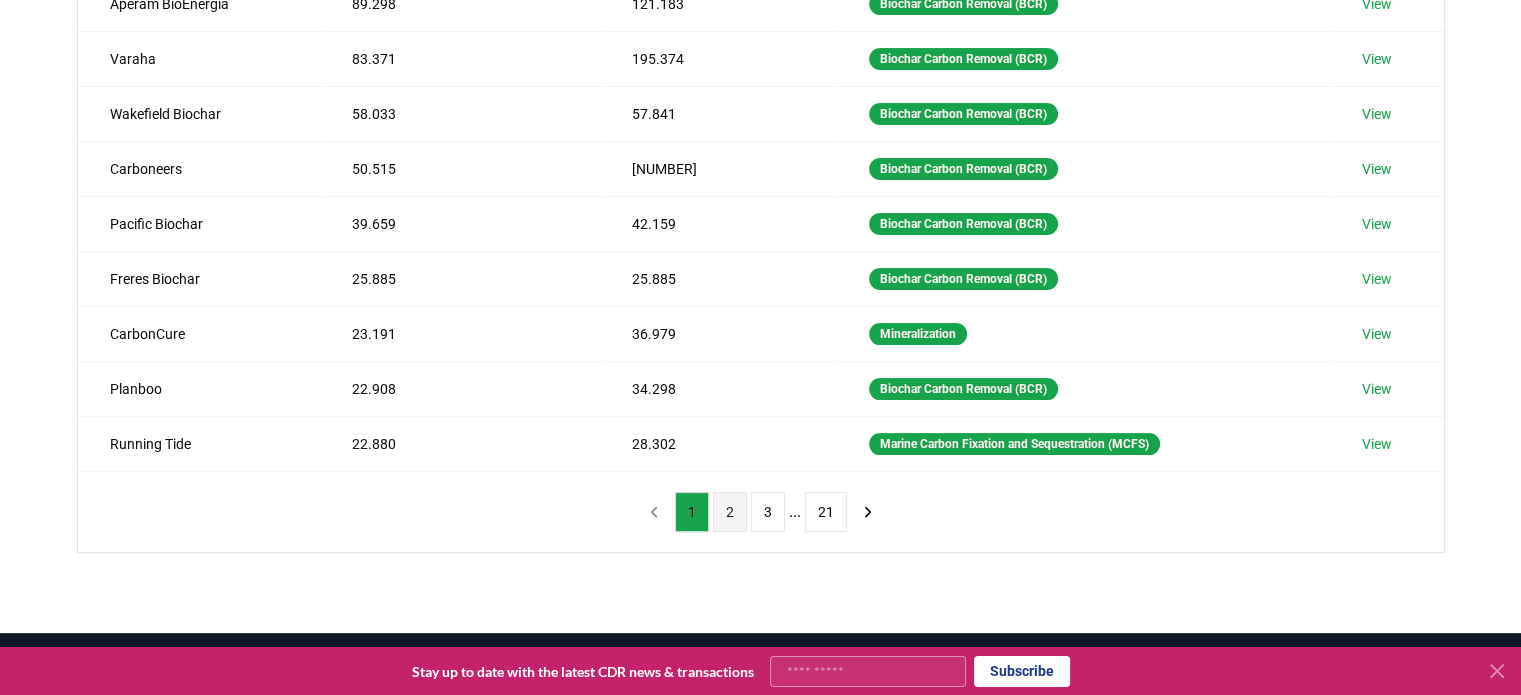 click on "2" at bounding box center (730, 512) 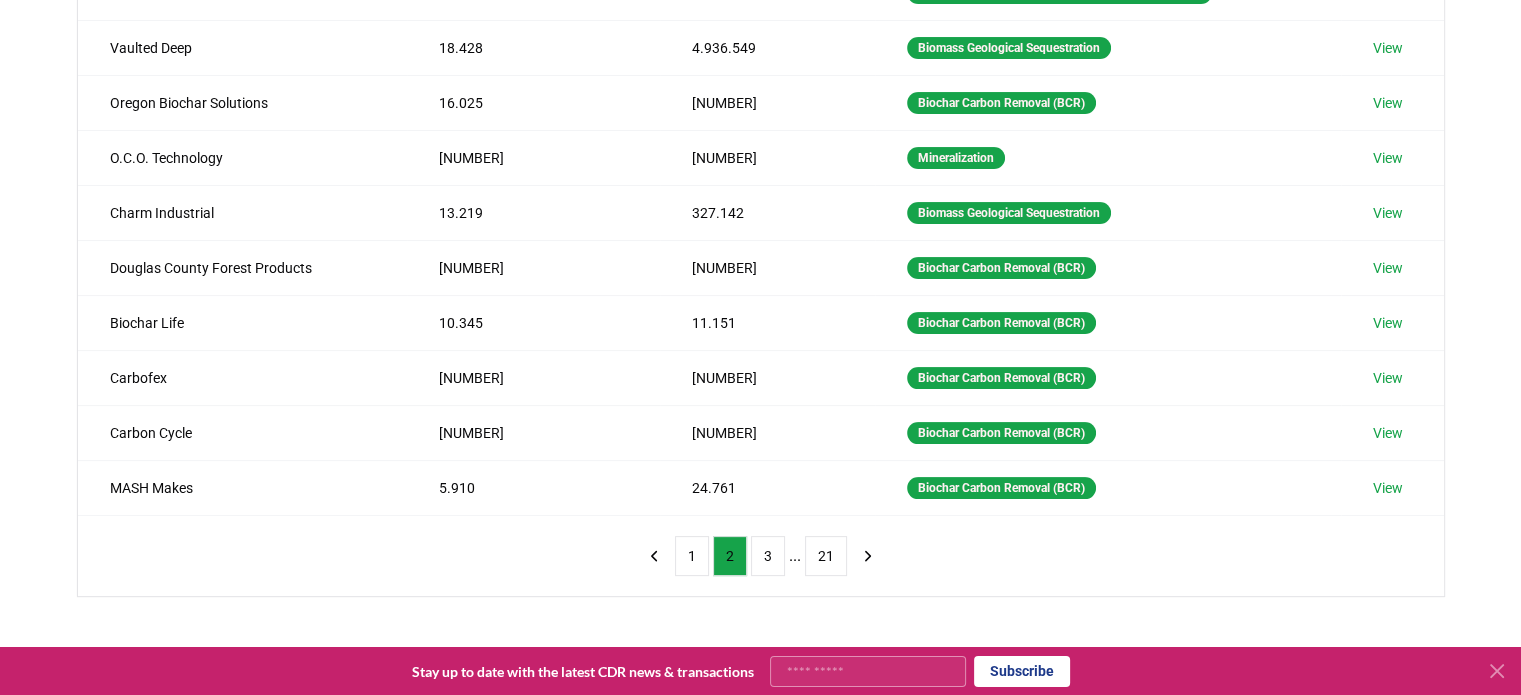 scroll, scrollTop: 500, scrollLeft: 0, axis: vertical 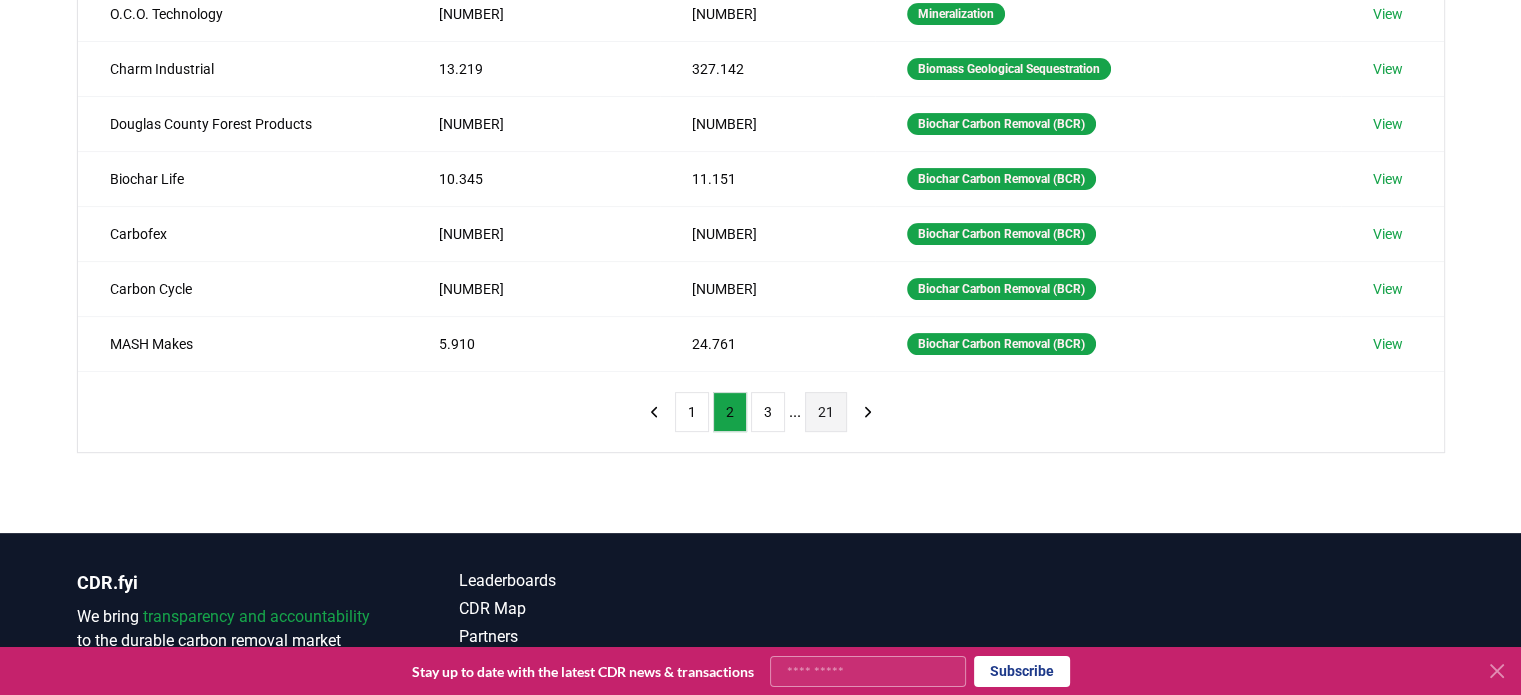 click on "21" at bounding box center [826, 412] 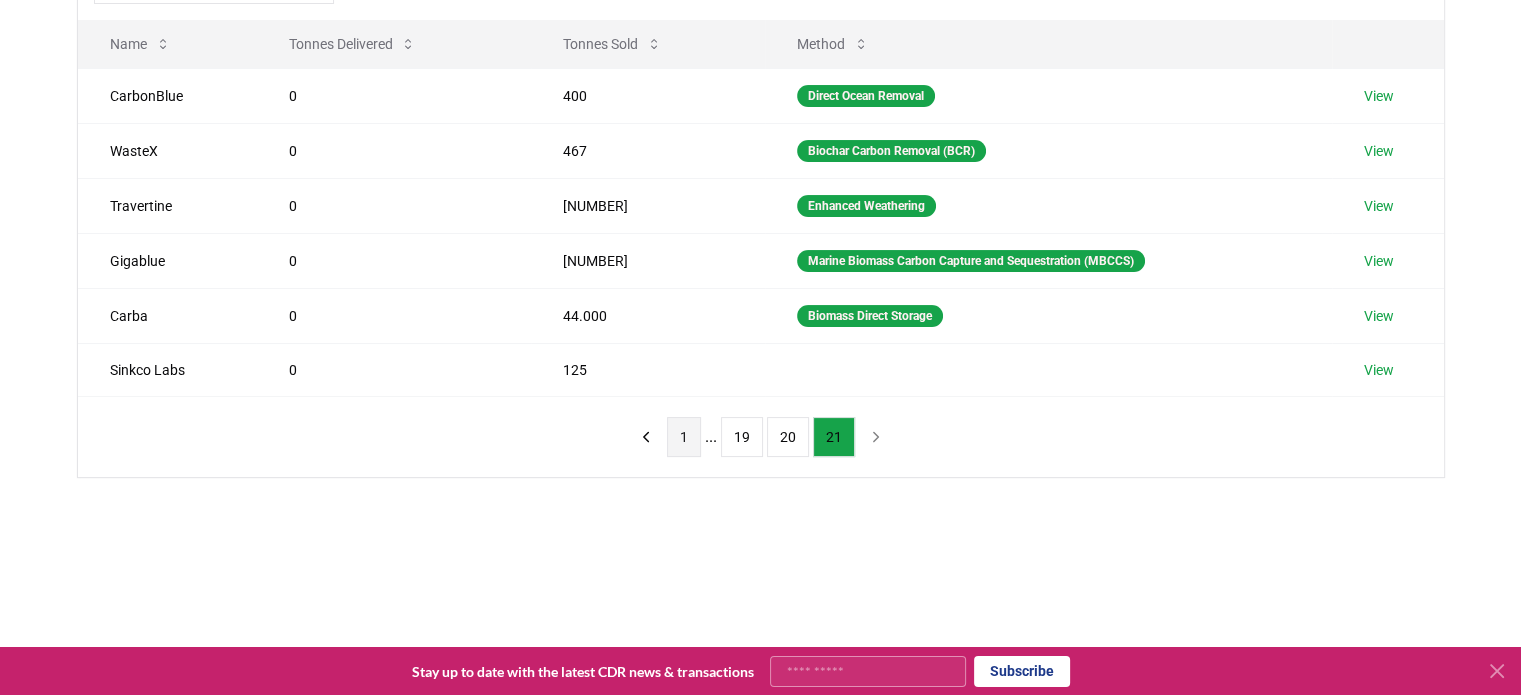 scroll, scrollTop: 200, scrollLeft: 0, axis: vertical 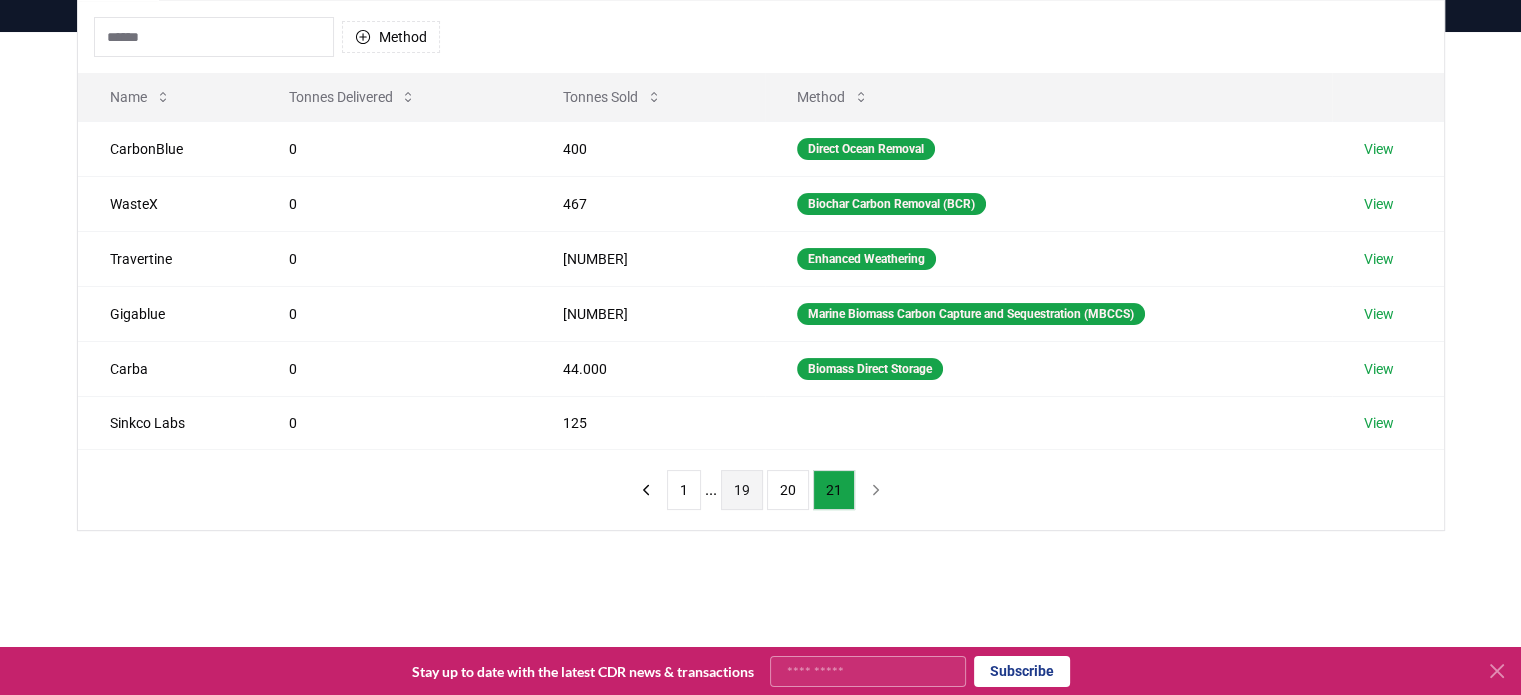 click on "19" at bounding box center (742, 490) 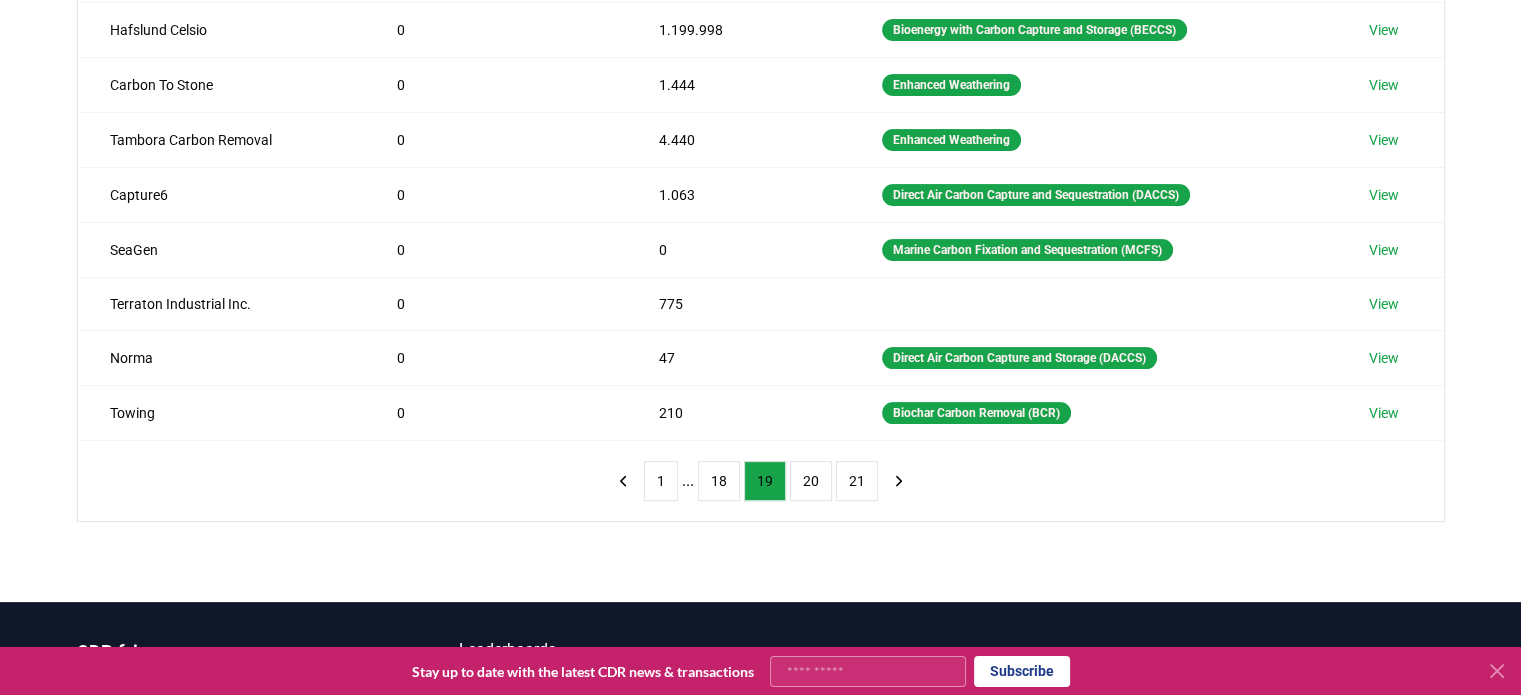 scroll, scrollTop: 600, scrollLeft: 0, axis: vertical 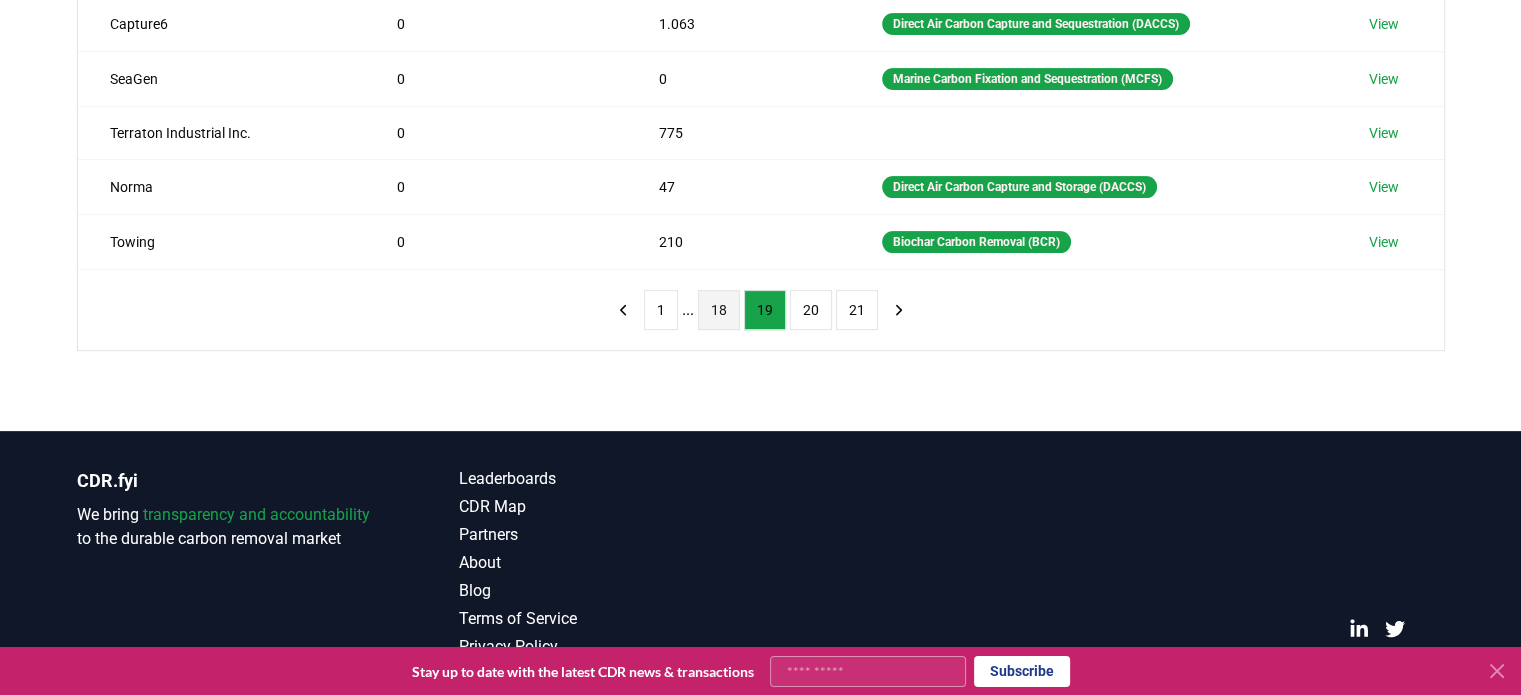 click on "18" at bounding box center (719, 310) 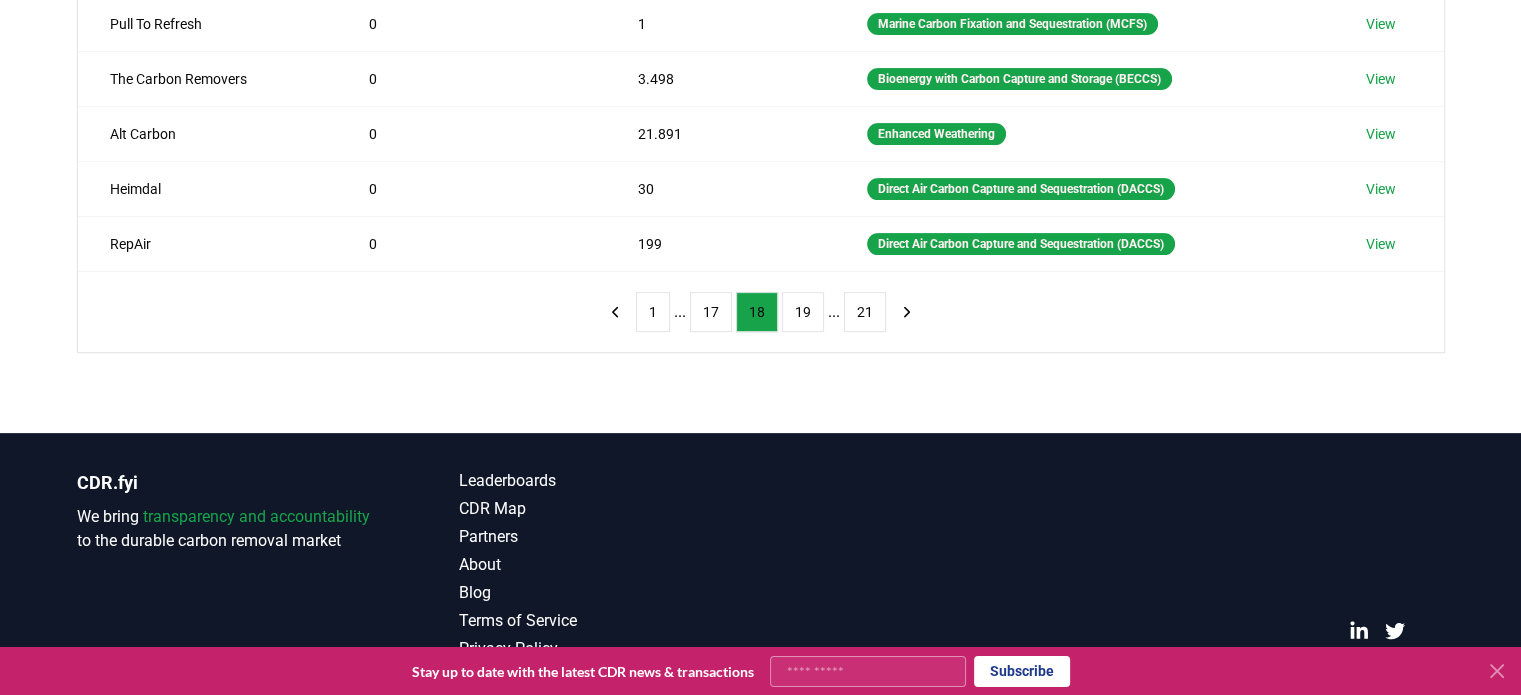 click on "..." at bounding box center (680, 312) 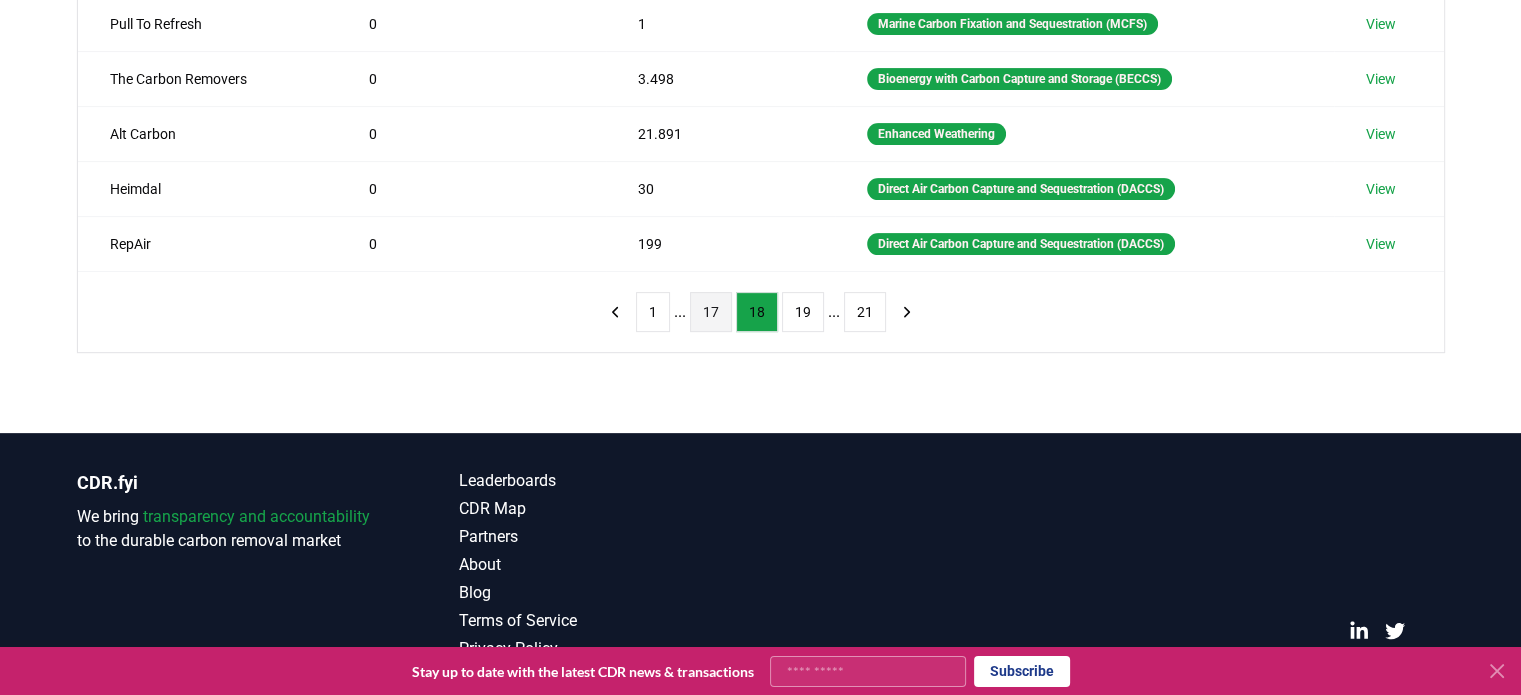 click on "17" at bounding box center [711, 312] 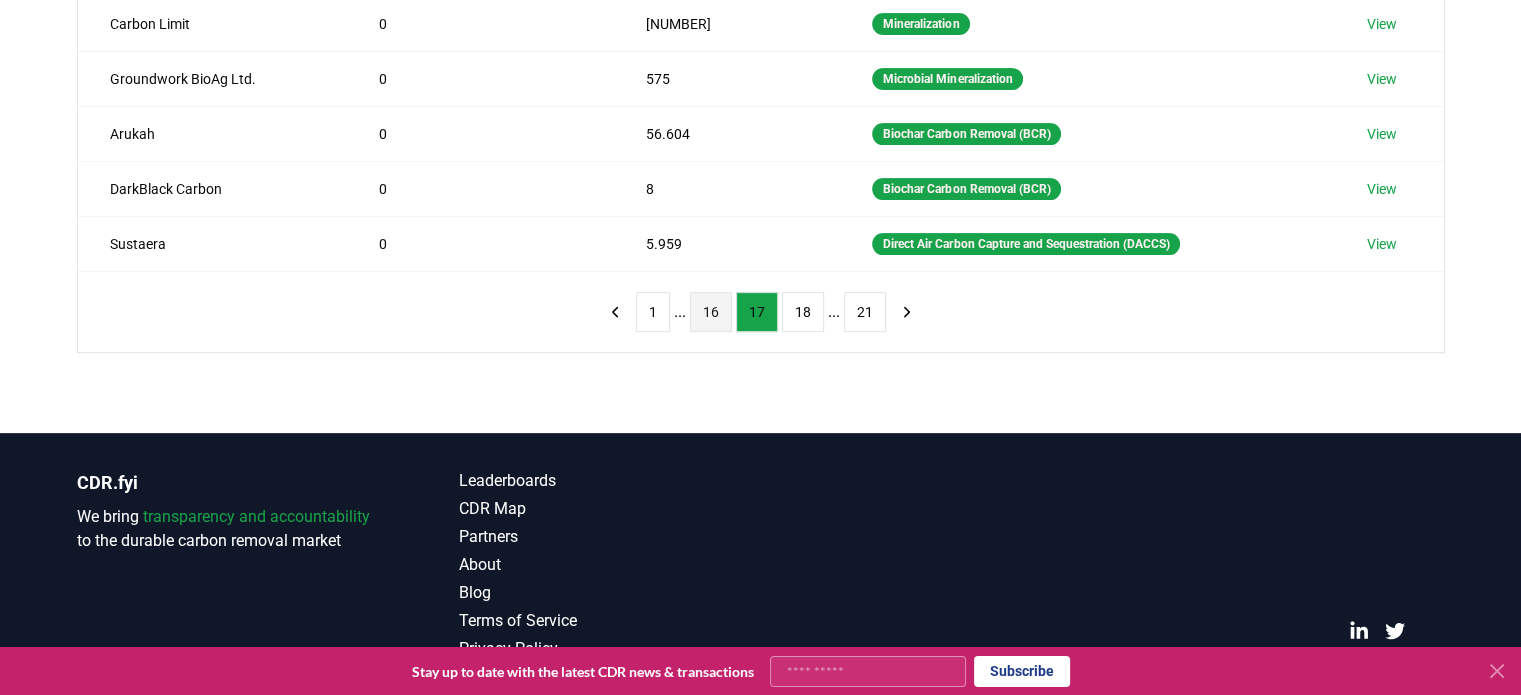 click on "16" at bounding box center [711, 312] 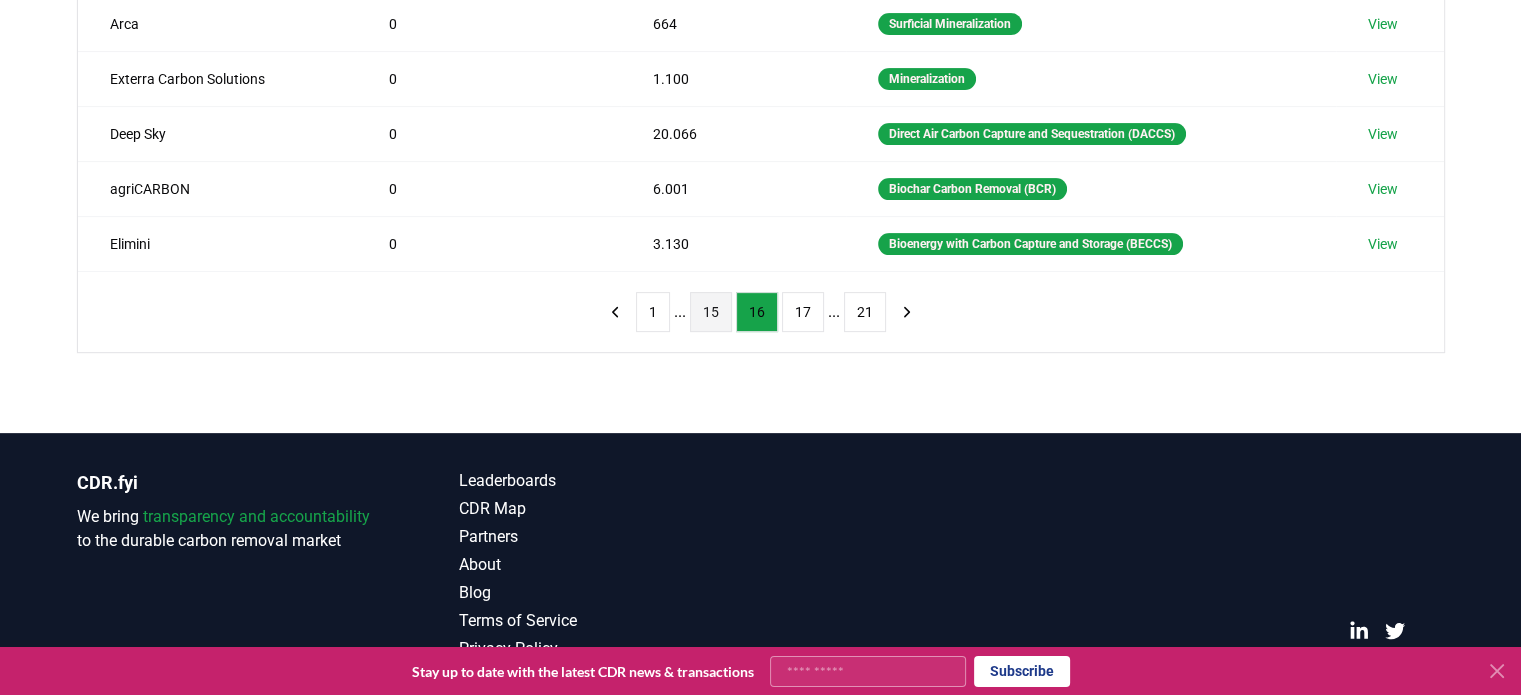 click on "15" at bounding box center (711, 312) 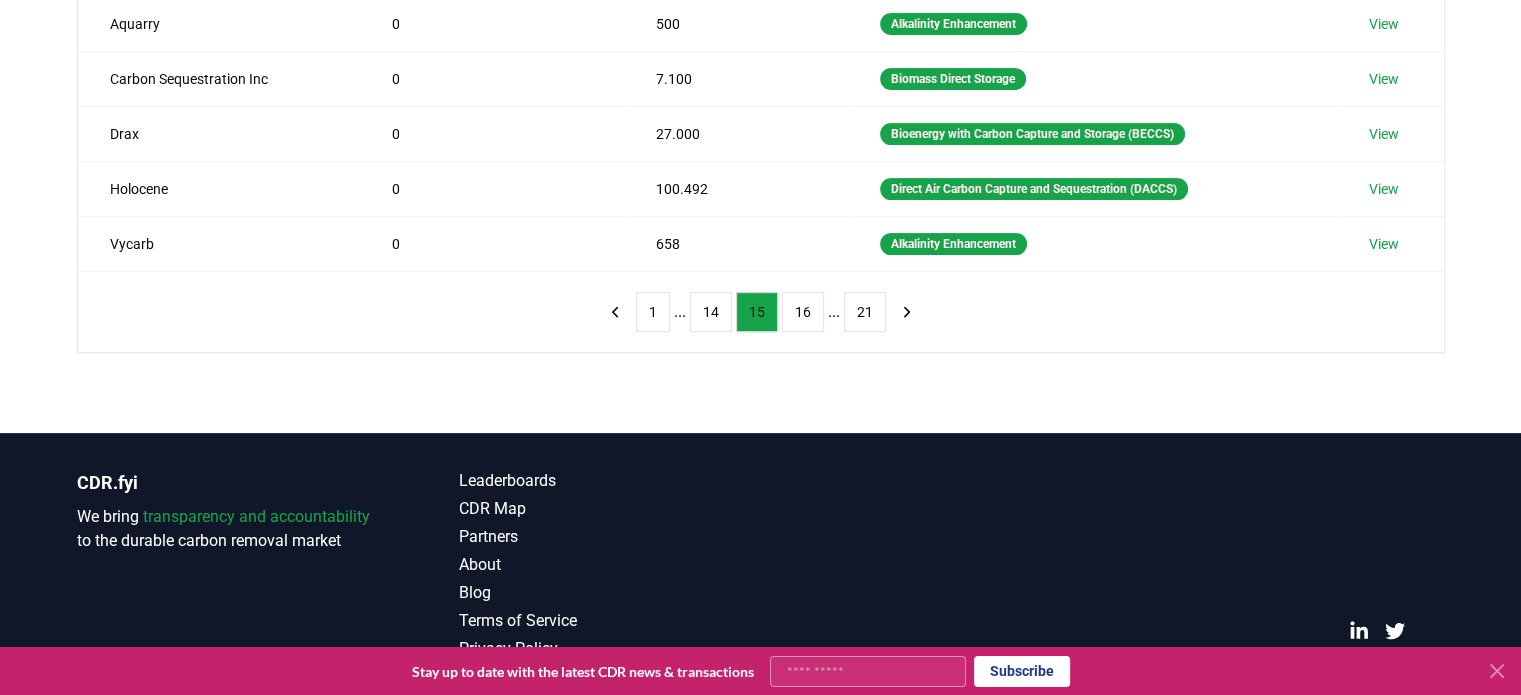 click on "14" at bounding box center (711, 312) 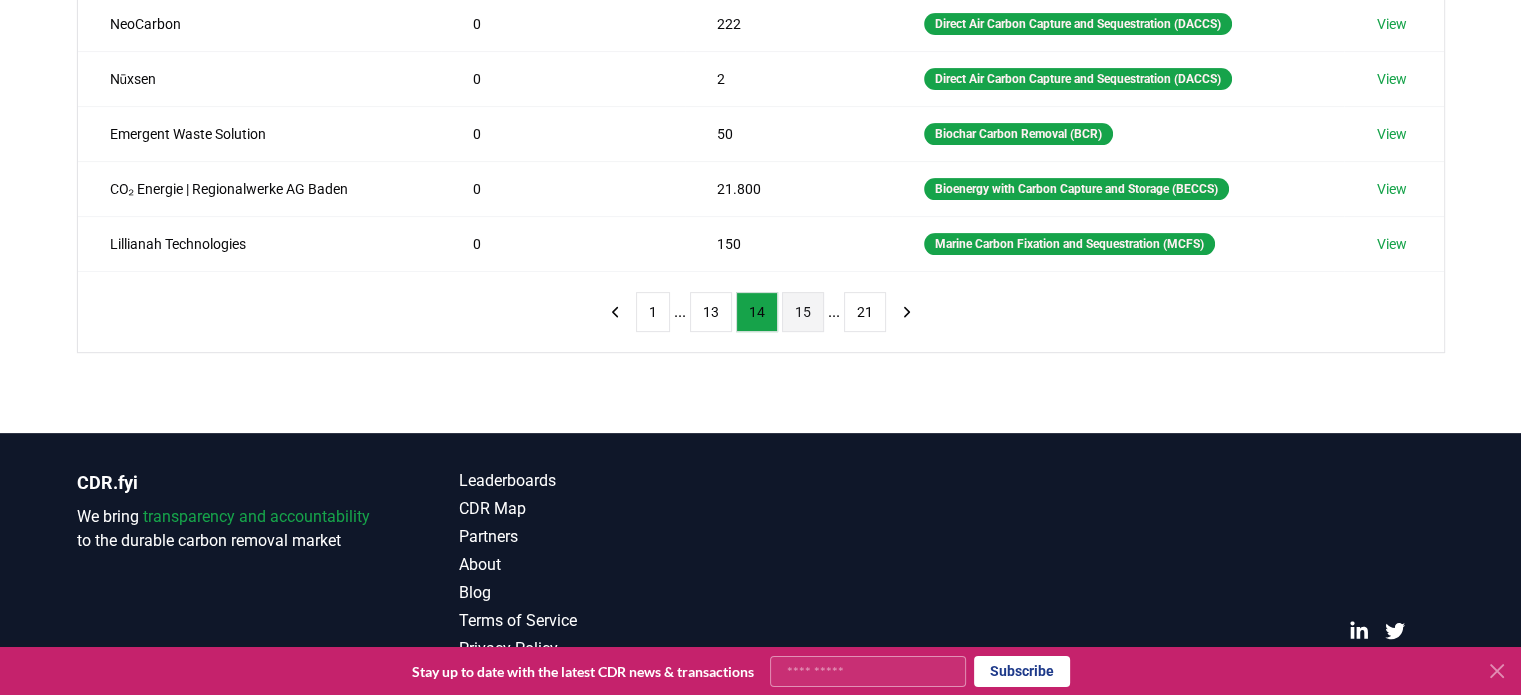 click on "13" at bounding box center [711, 312] 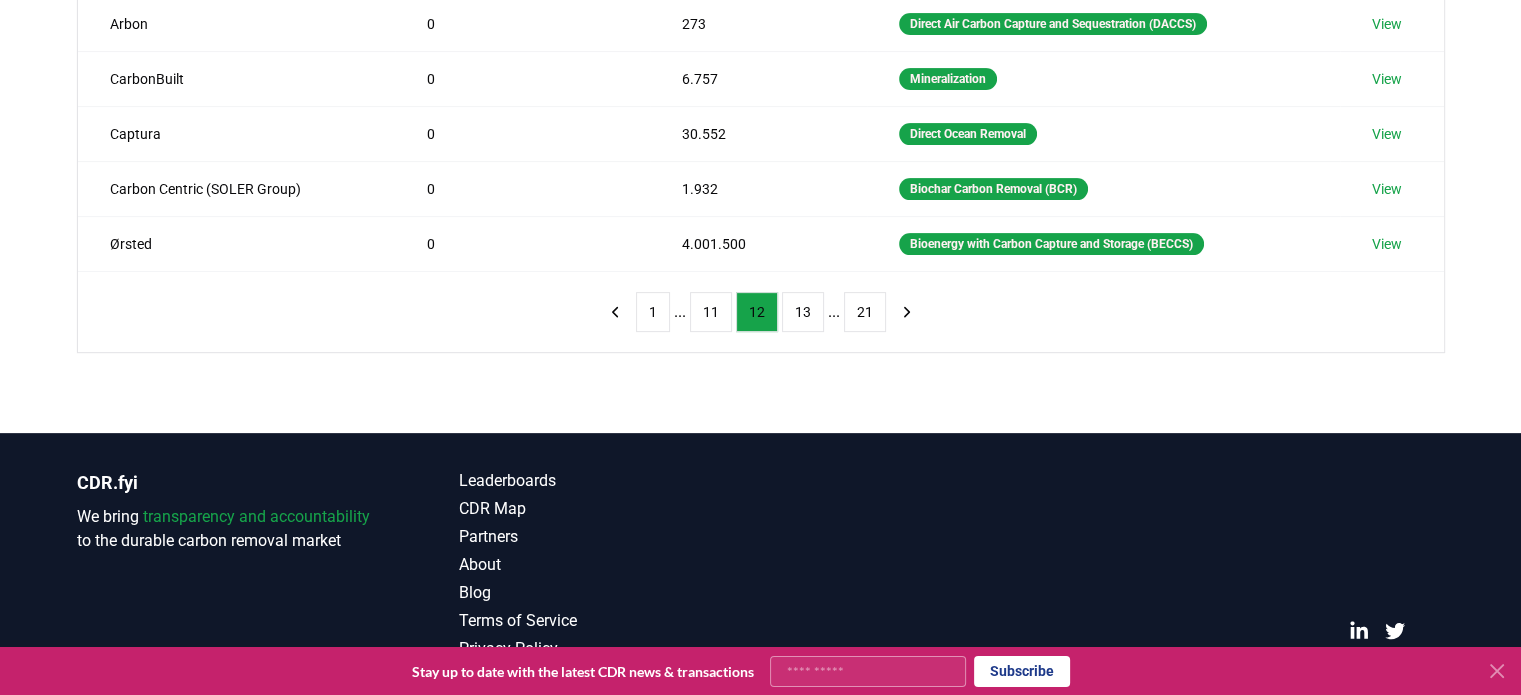 click on "11" at bounding box center (711, 312) 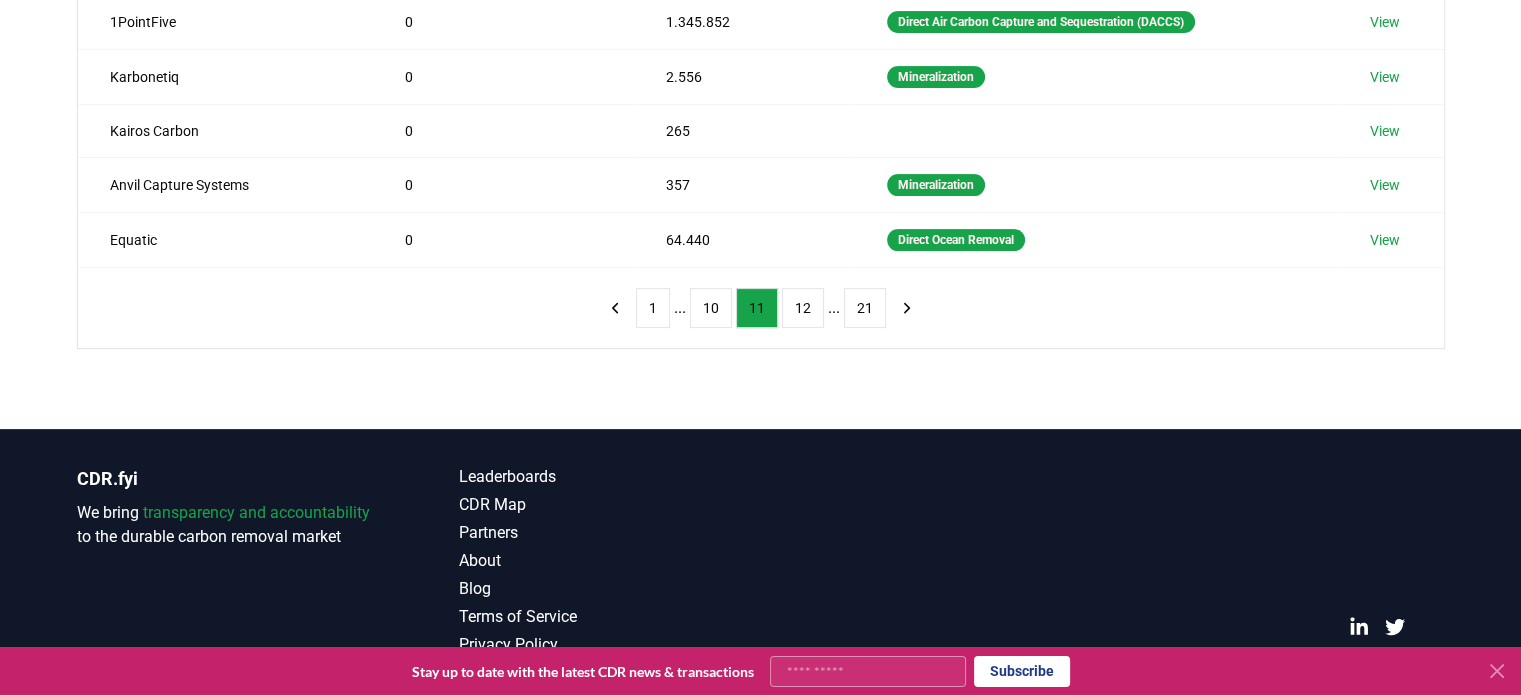 click on "10" at bounding box center (711, 308) 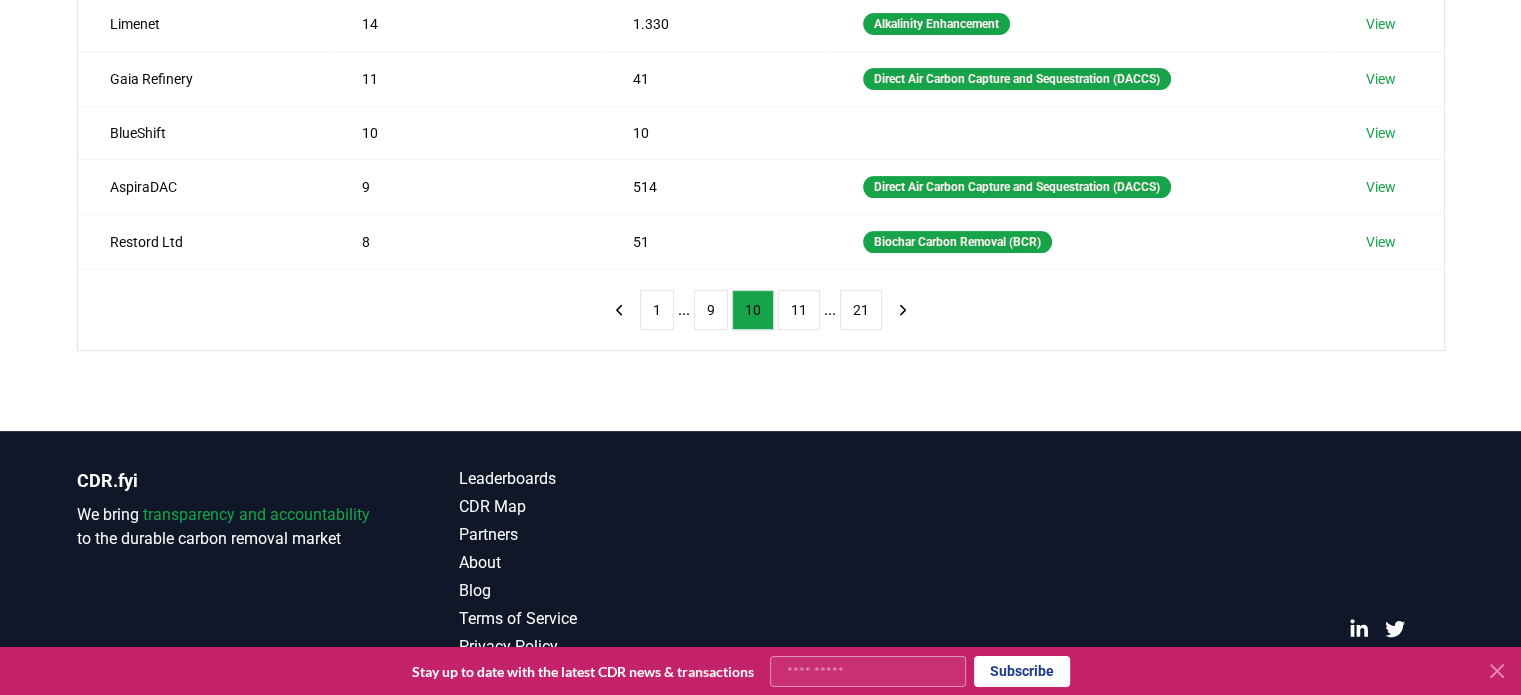 click on "9" at bounding box center [711, 310] 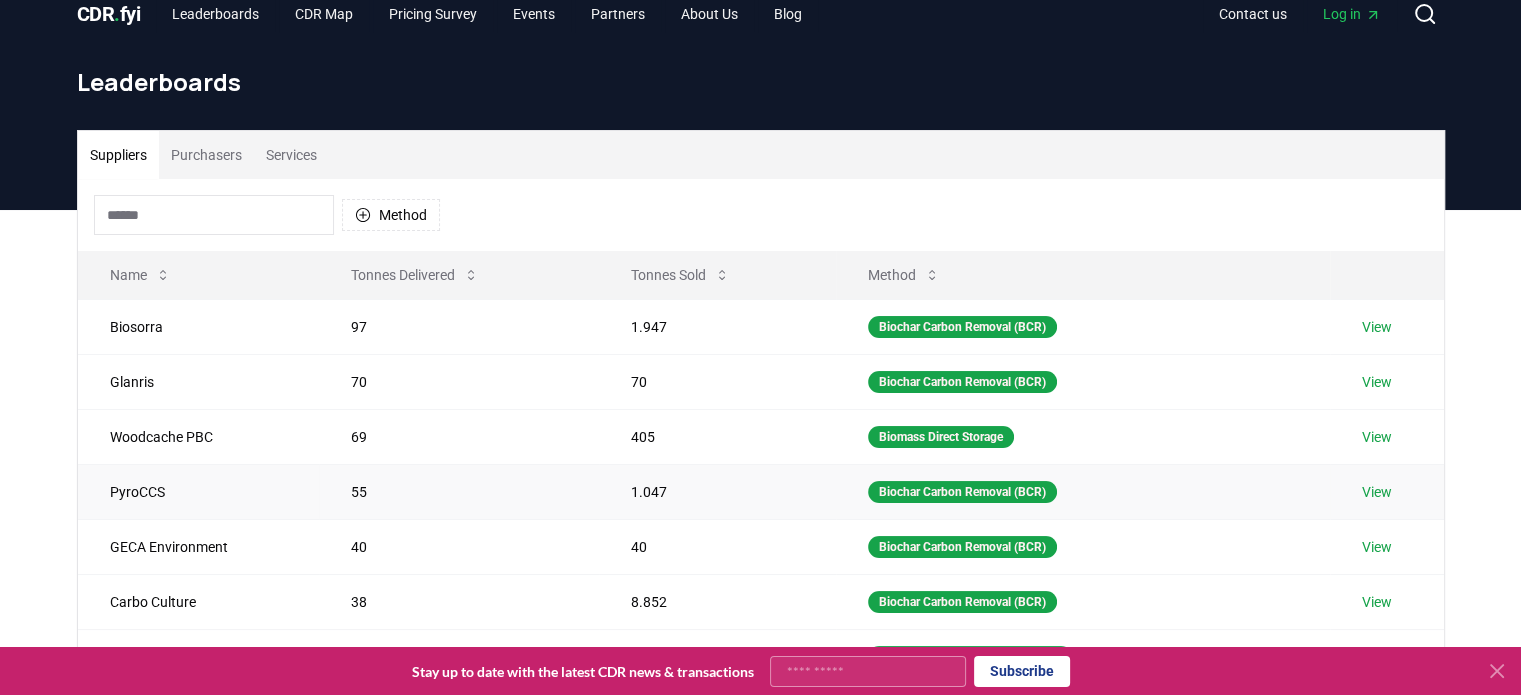 scroll, scrollTop: 0, scrollLeft: 0, axis: both 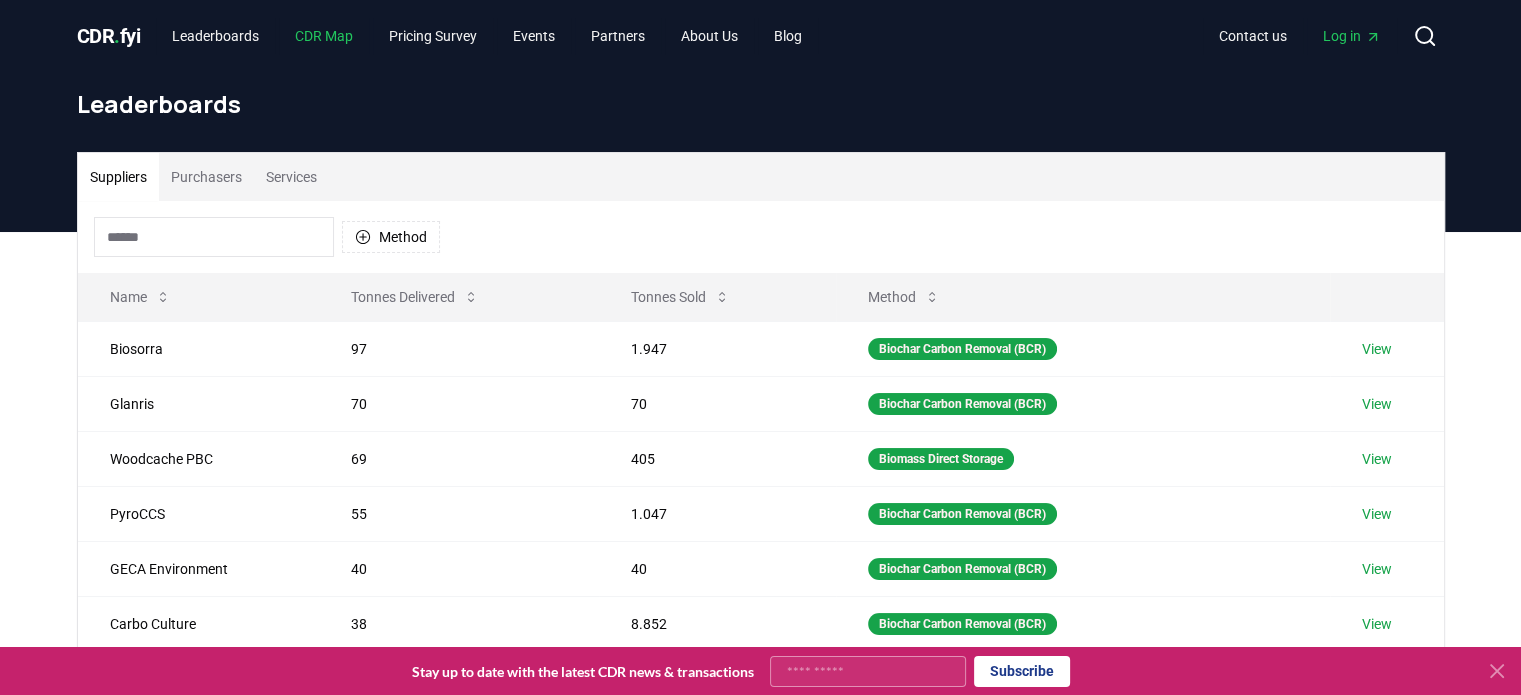 click on "CDR Map" at bounding box center [324, 36] 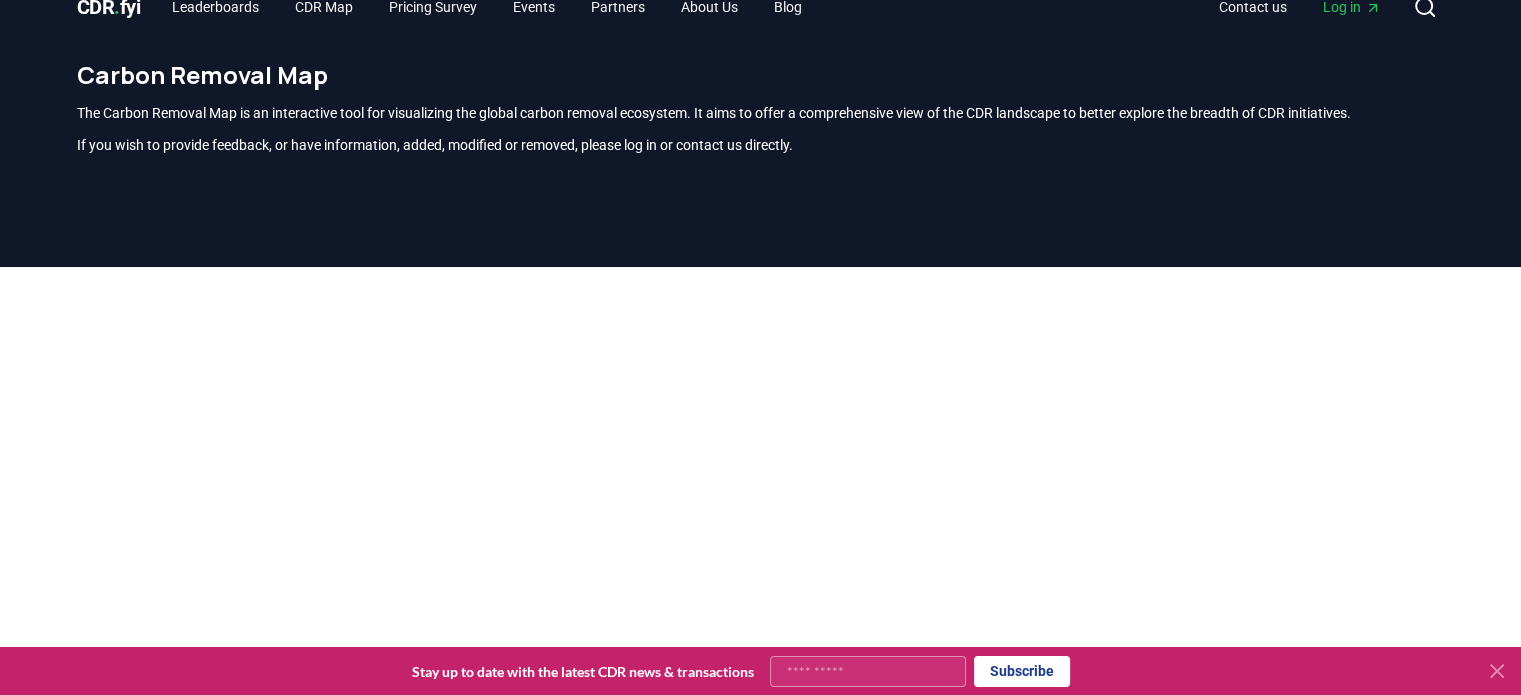 scroll, scrollTop: 0, scrollLeft: 0, axis: both 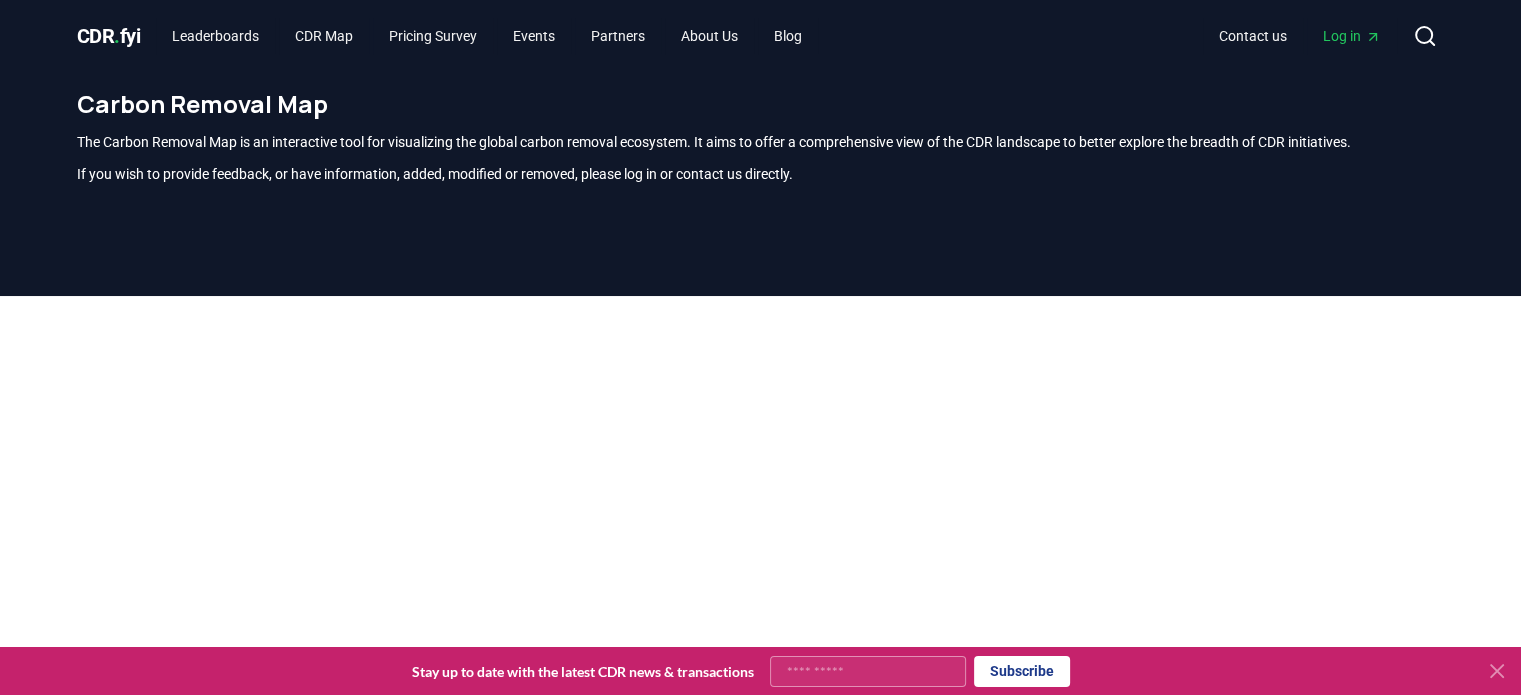 click on "CDR . fyi" at bounding box center [109, 36] 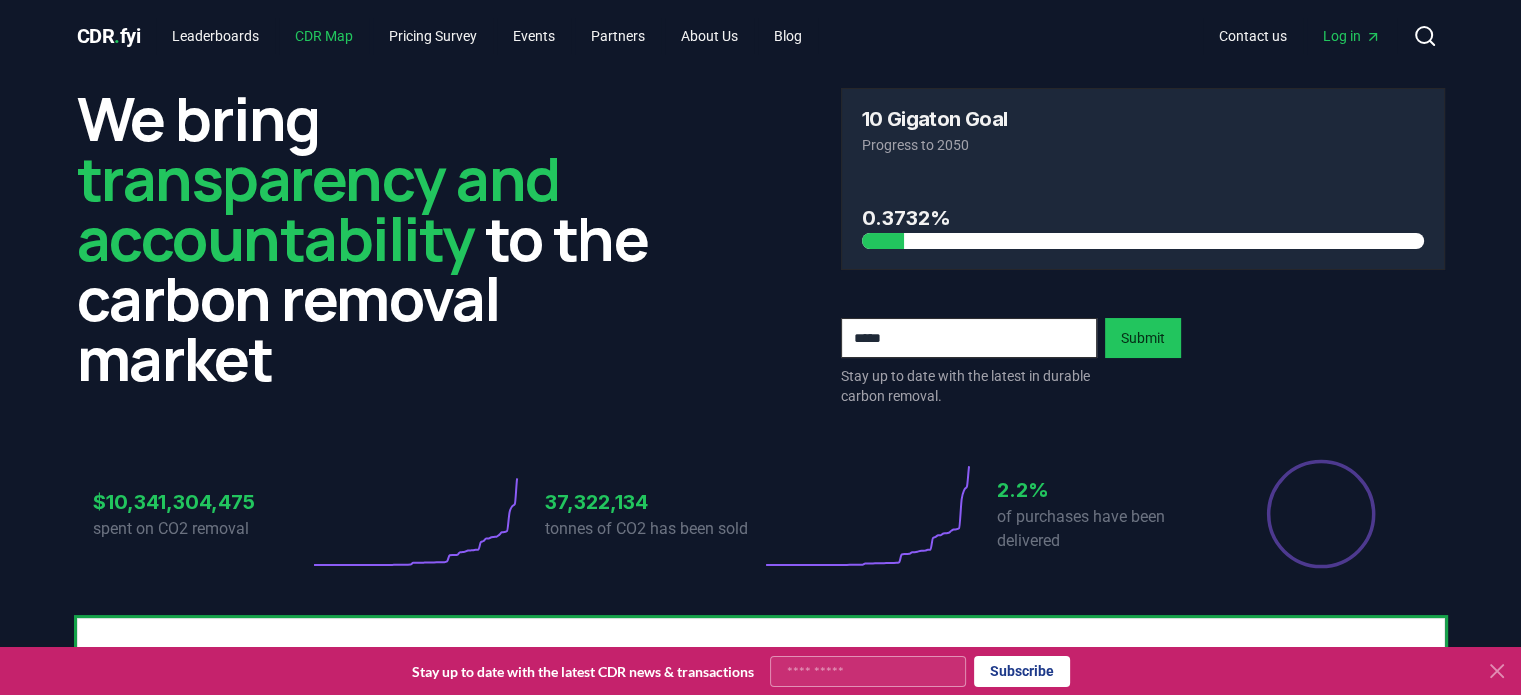 click on "CDR Map" at bounding box center (324, 36) 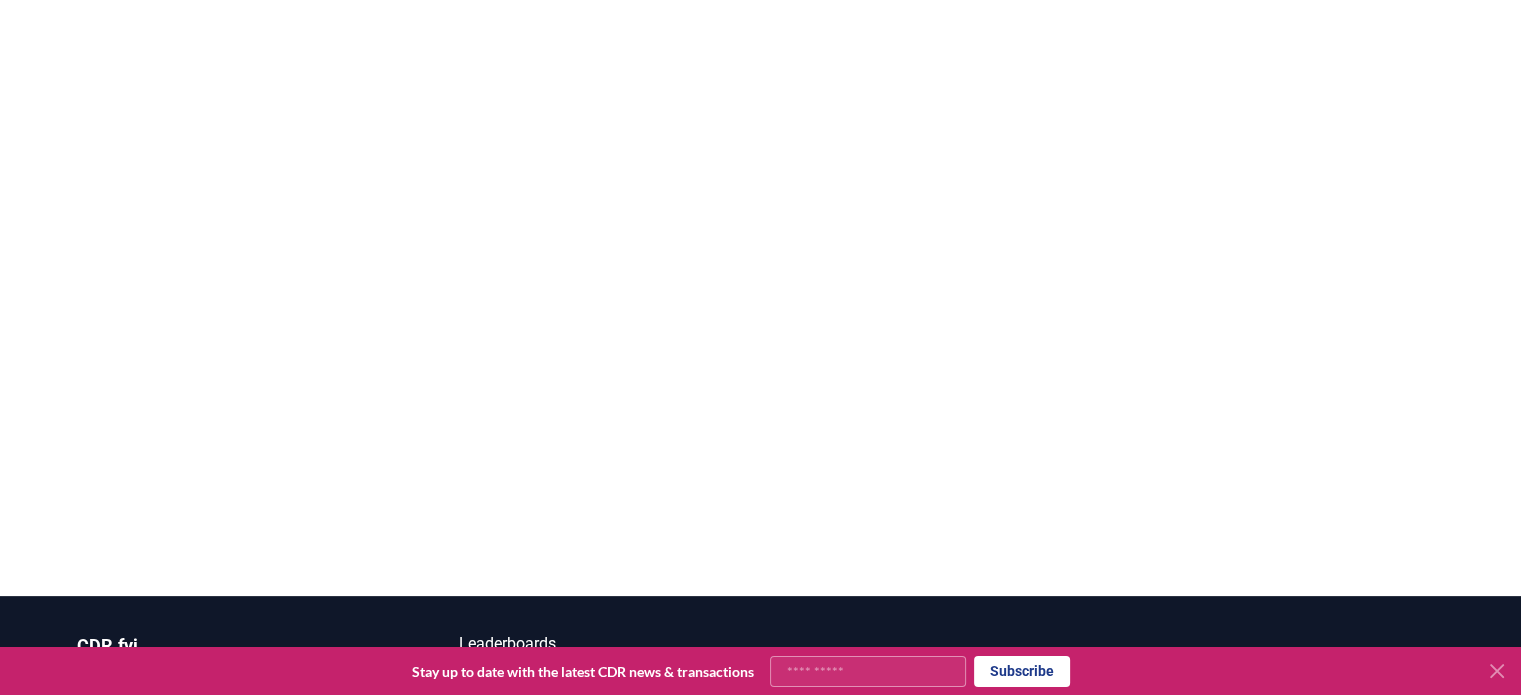 scroll, scrollTop: 388, scrollLeft: 0, axis: vertical 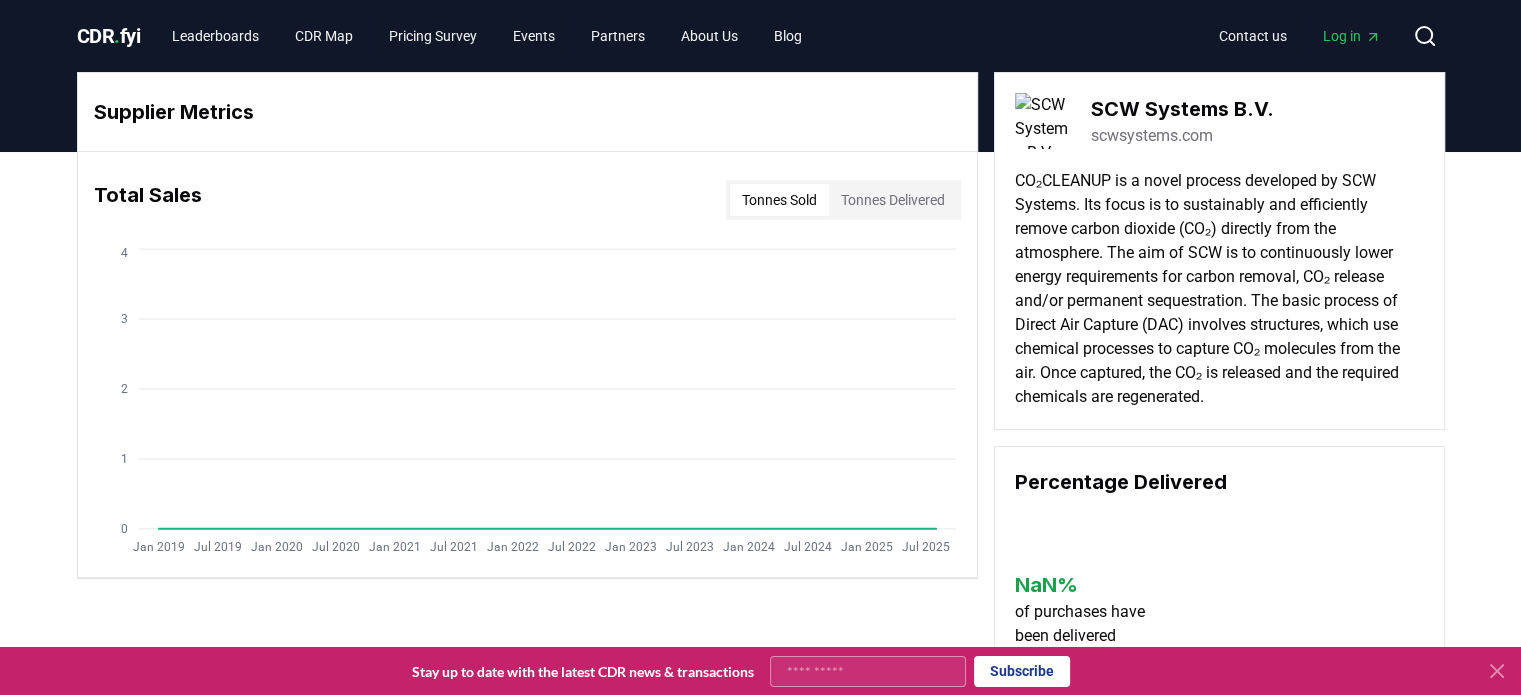 click on "scwsystems.com" at bounding box center [1152, 136] 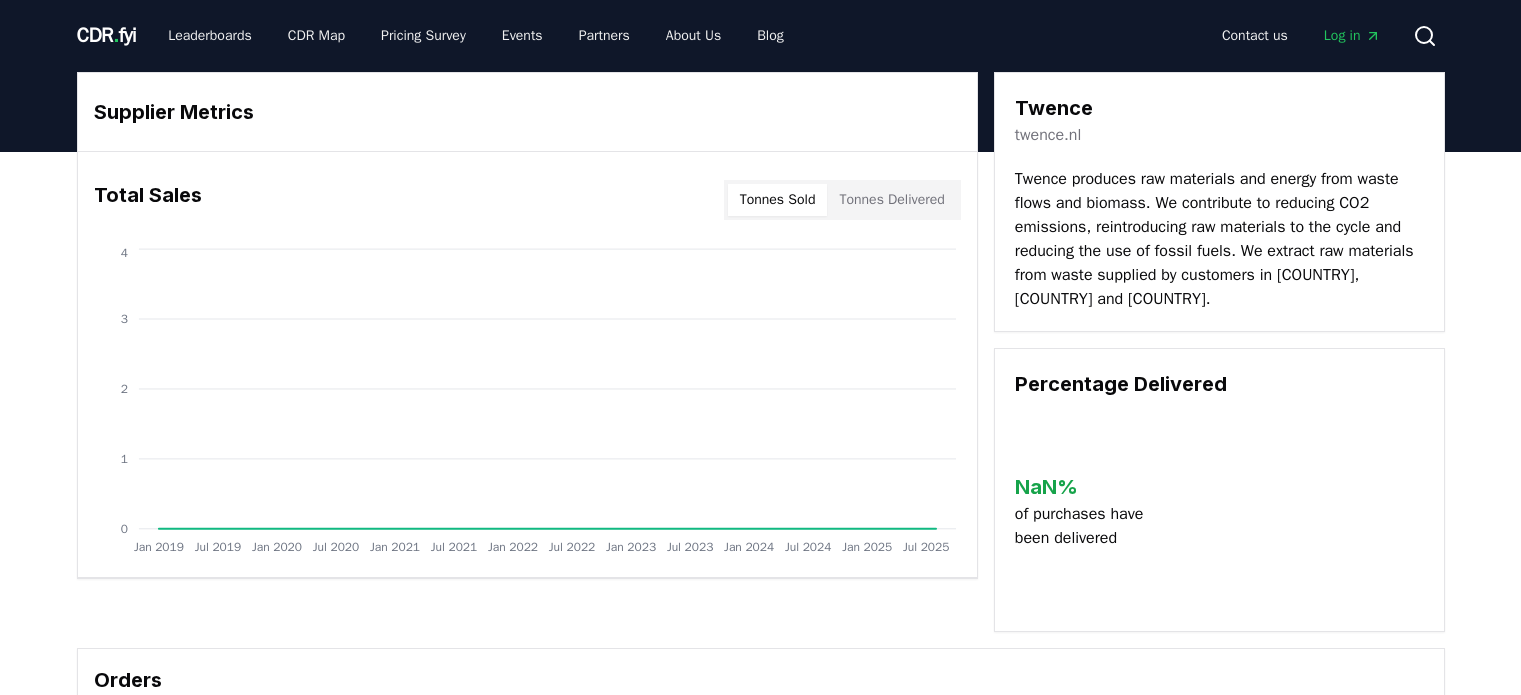 scroll, scrollTop: 0, scrollLeft: 0, axis: both 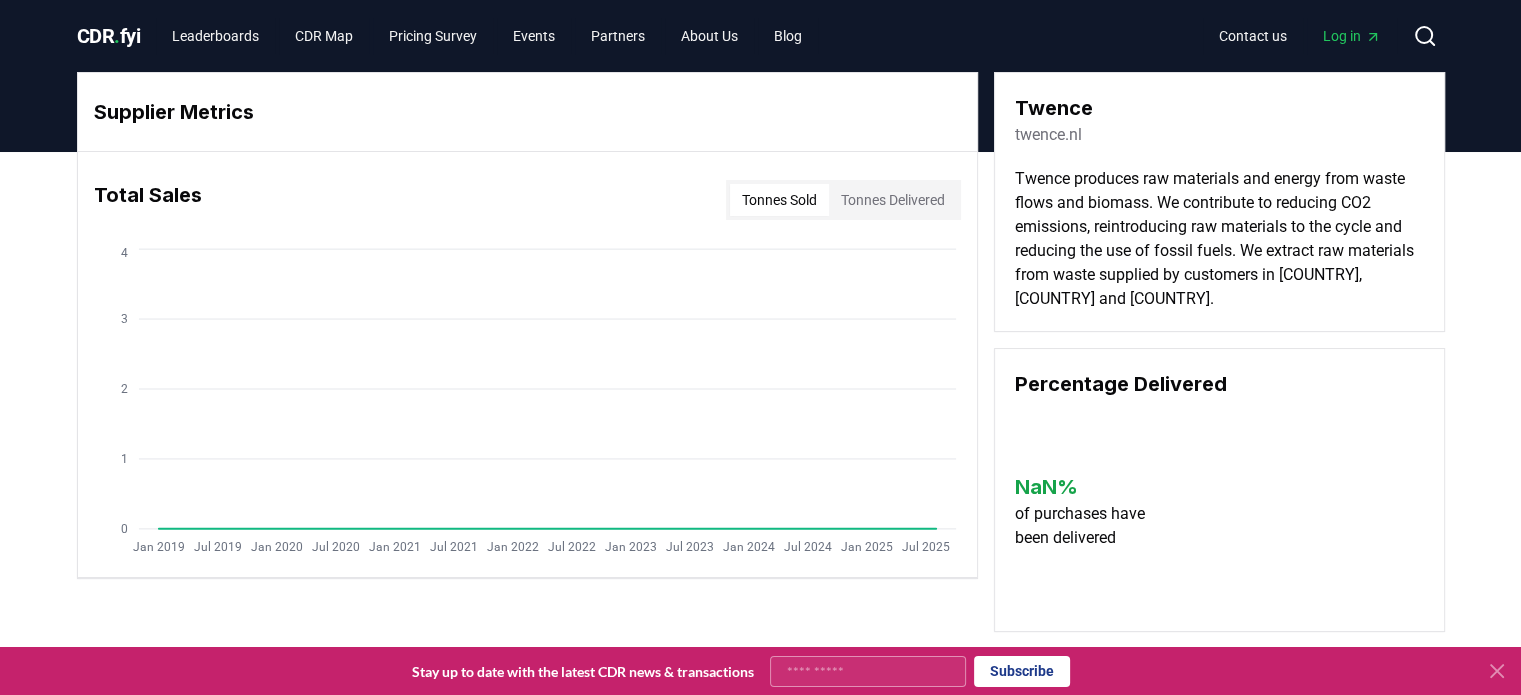 click on "twence.nl" at bounding box center [1048, 135] 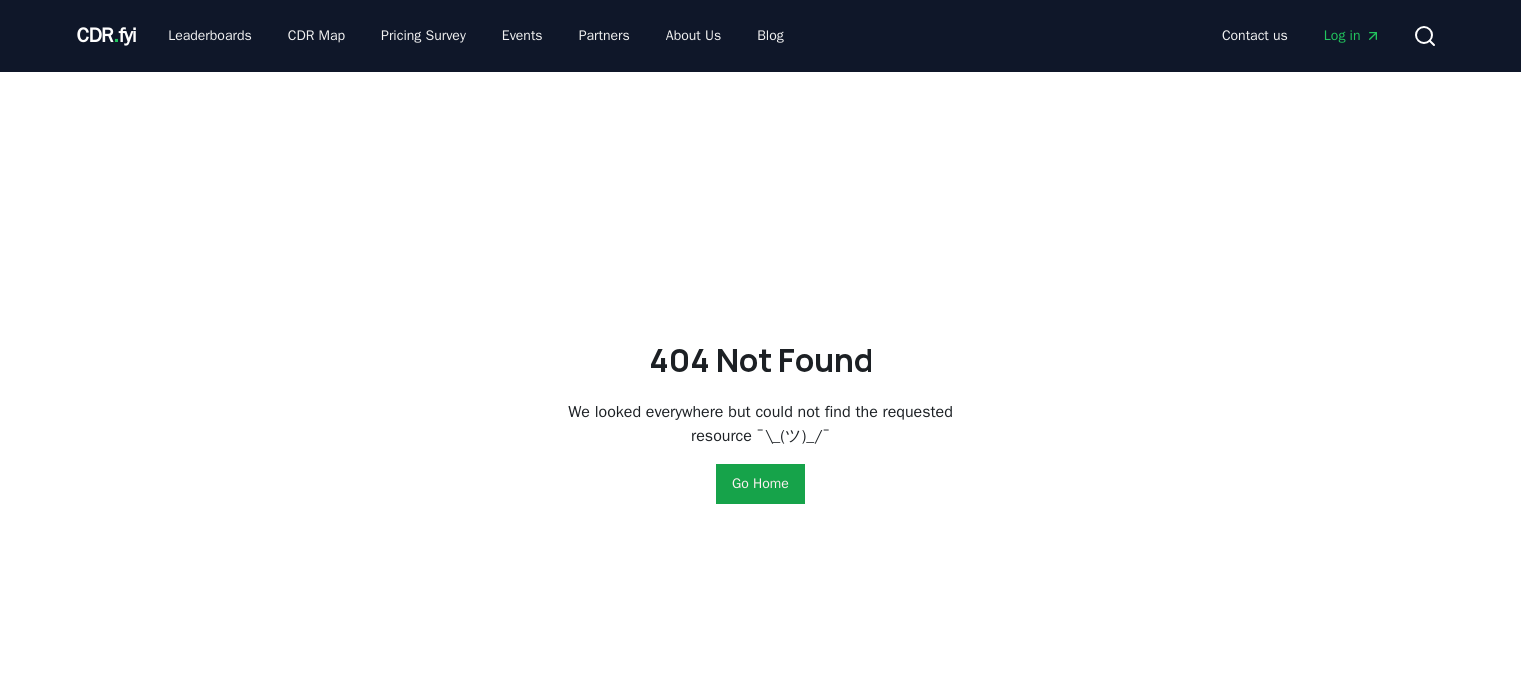 scroll, scrollTop: 0, scrollLeft: 0, axis: both 